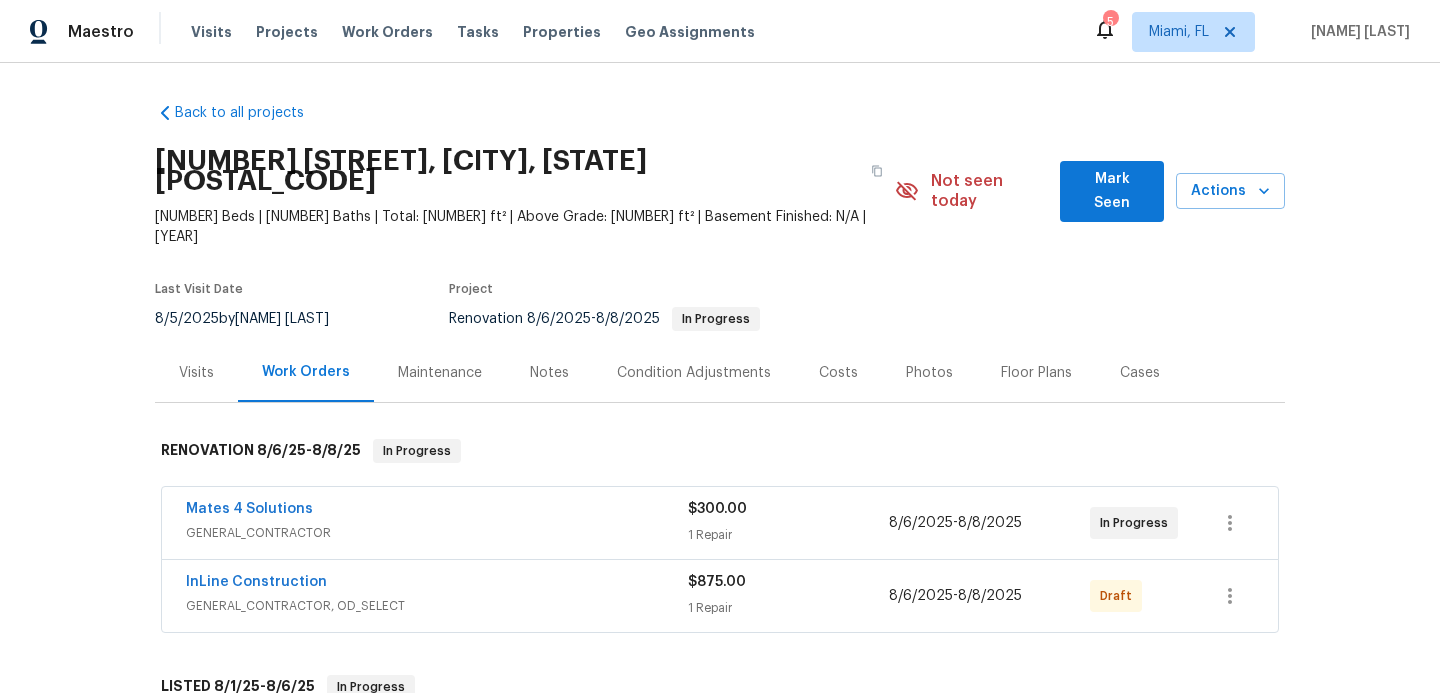 scroll, scrollTop: 0, scrollLeft: 0, axis: both 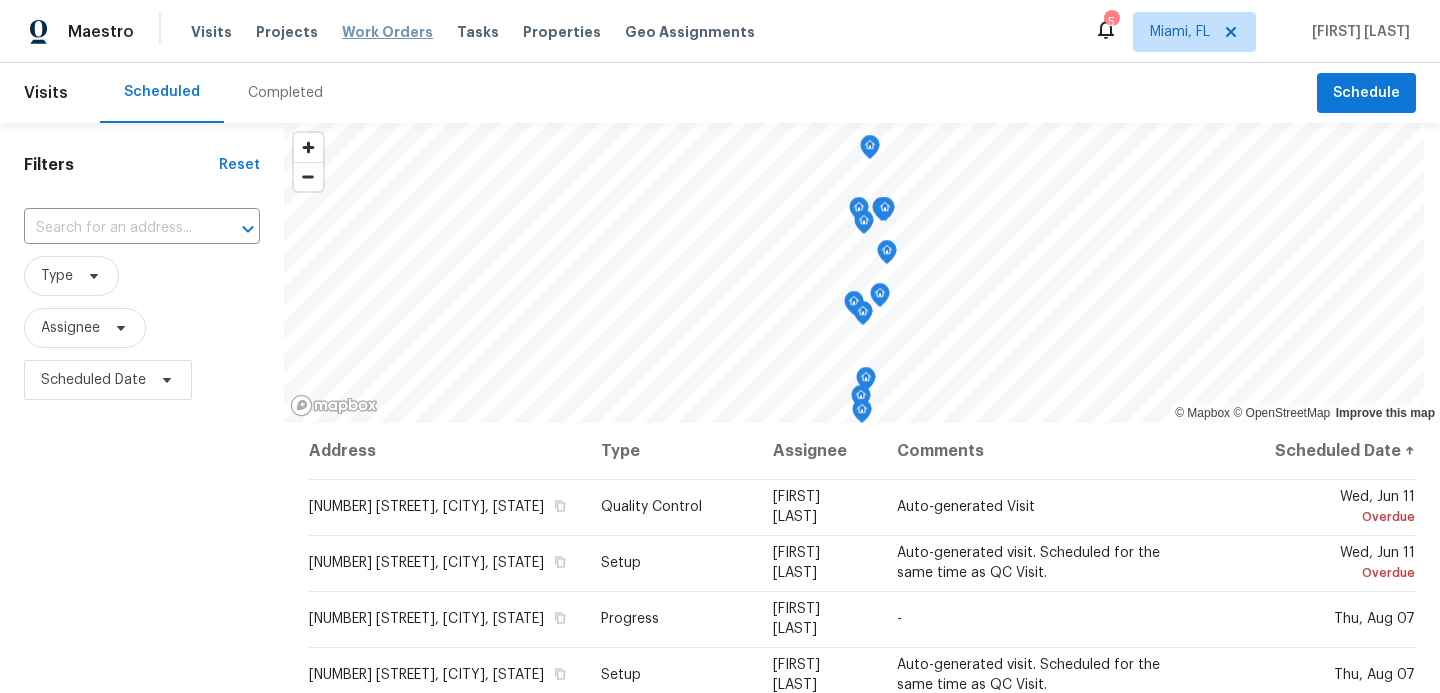 click on "Work Orders" at bounding box center [387, 32] 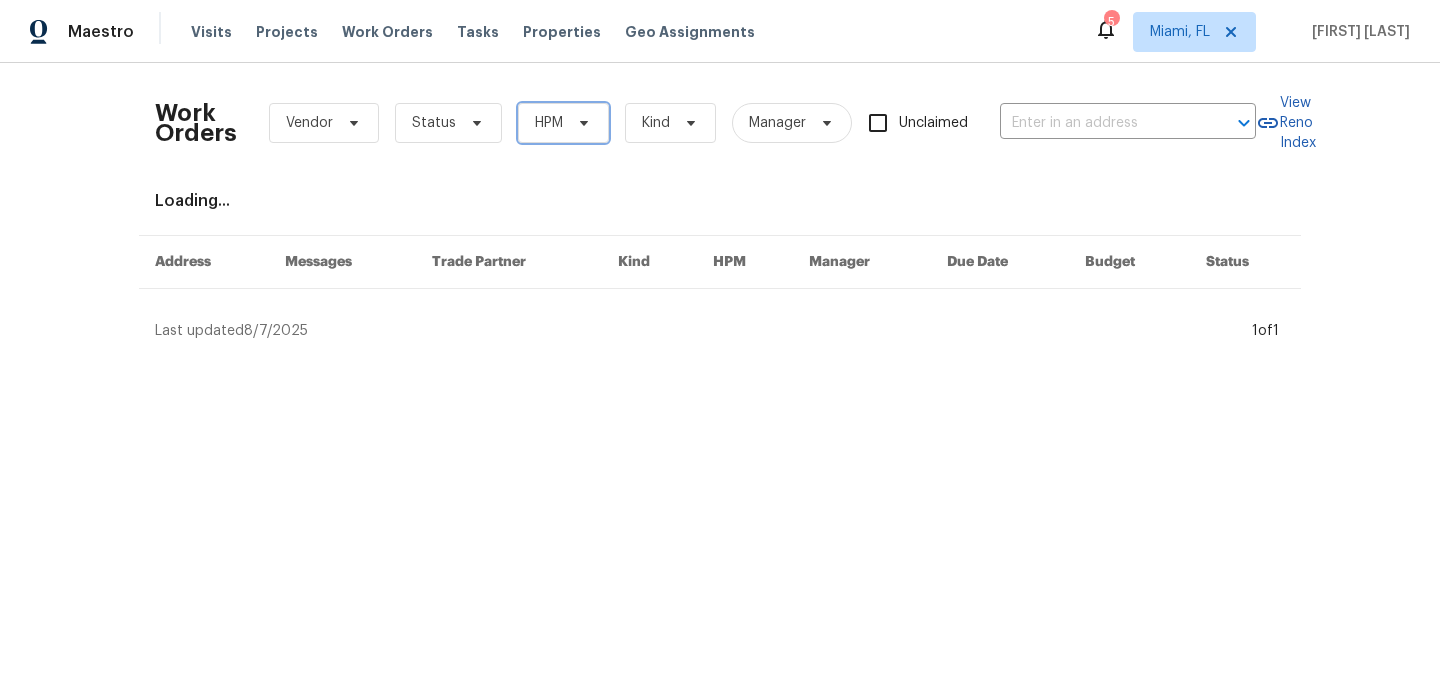 click on "HPM" at bounding box center (549, 123) 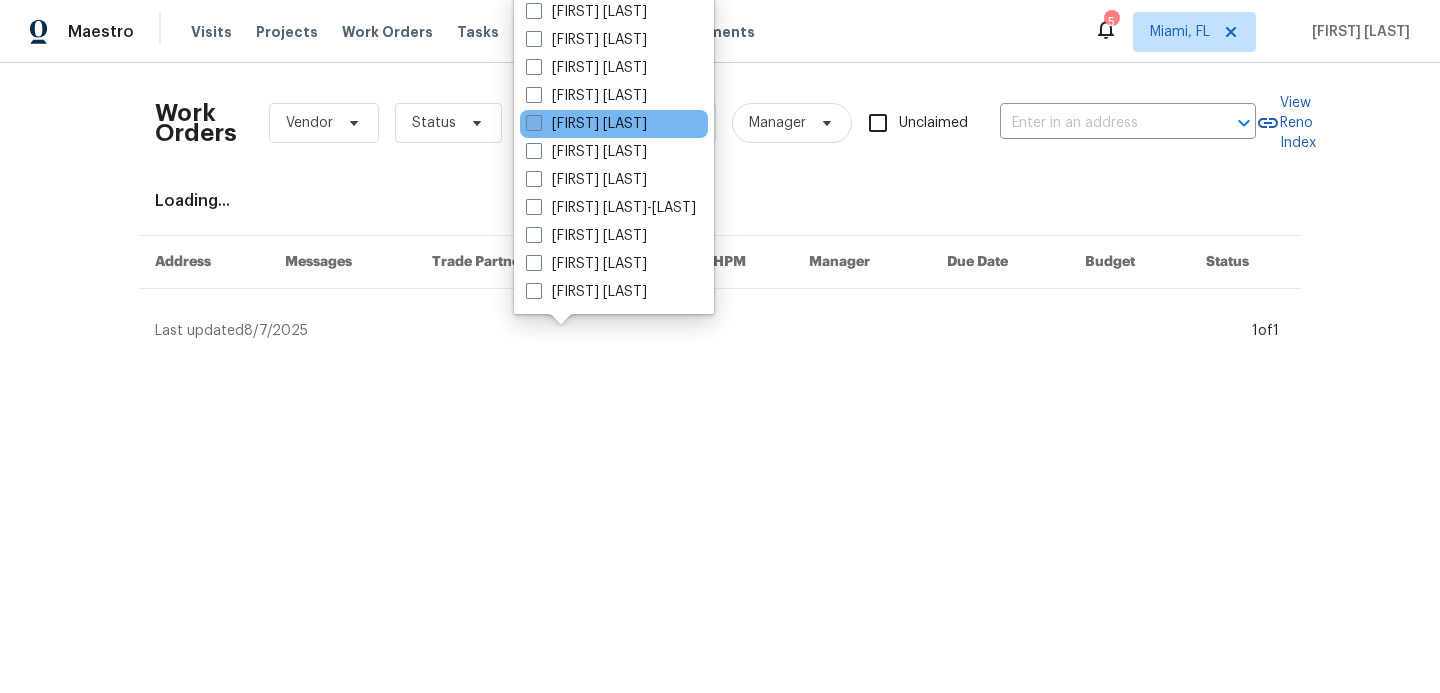 click on "[NAME] [LAST]" at bounding box center (586, 124) 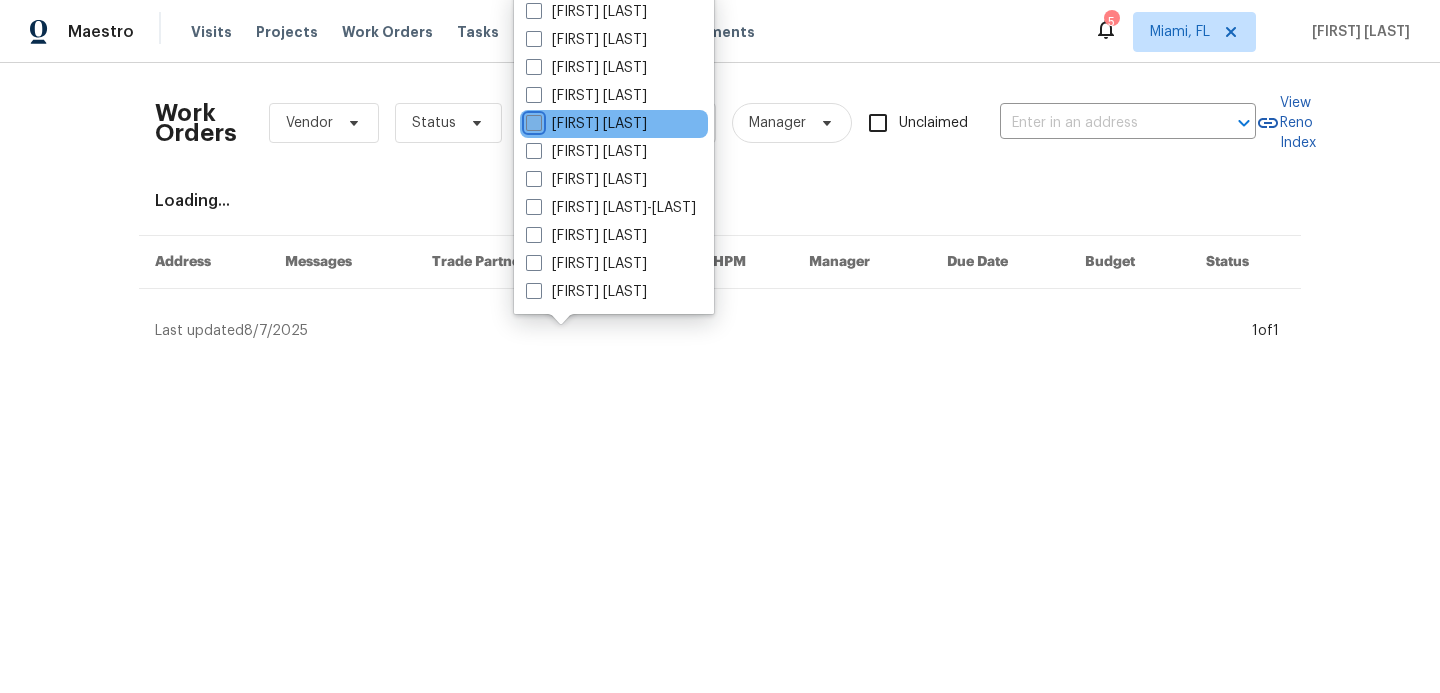 click on "[NAME] [LAST]" at bounding box center [532, 120] 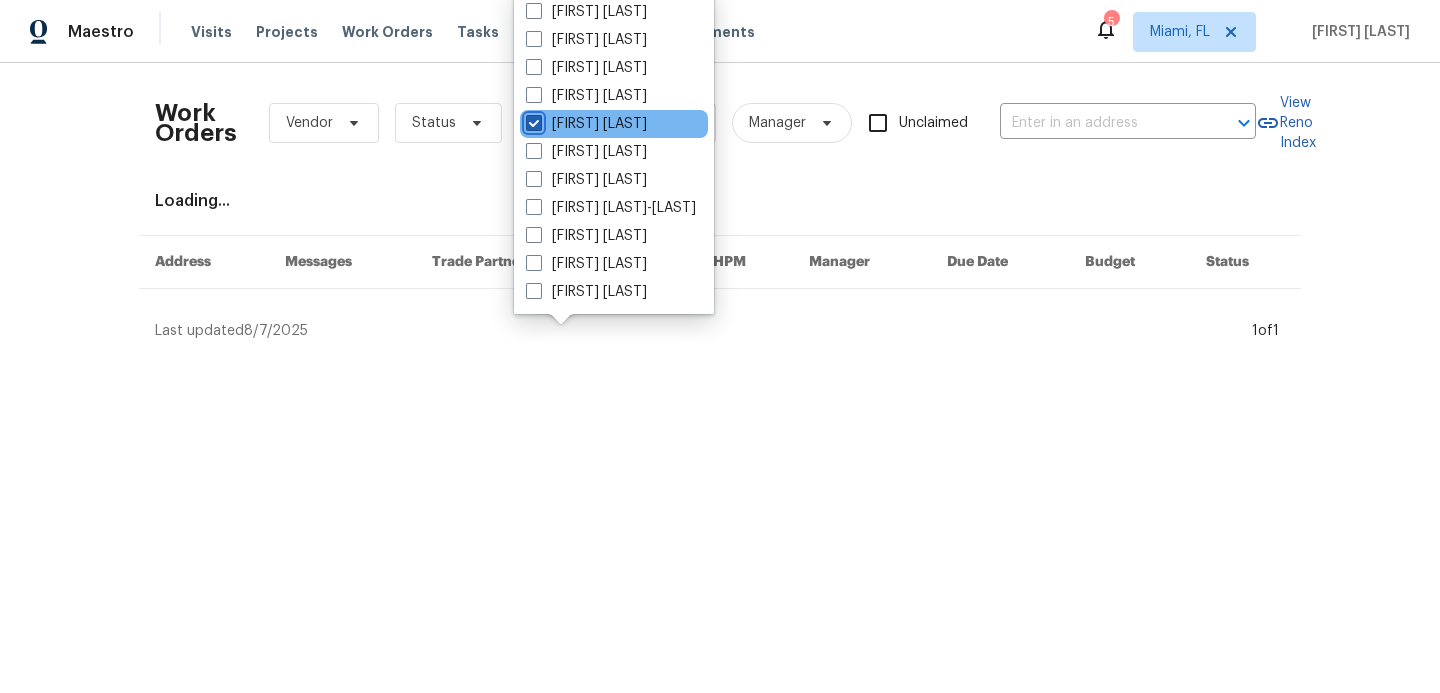 checkbox on "true" 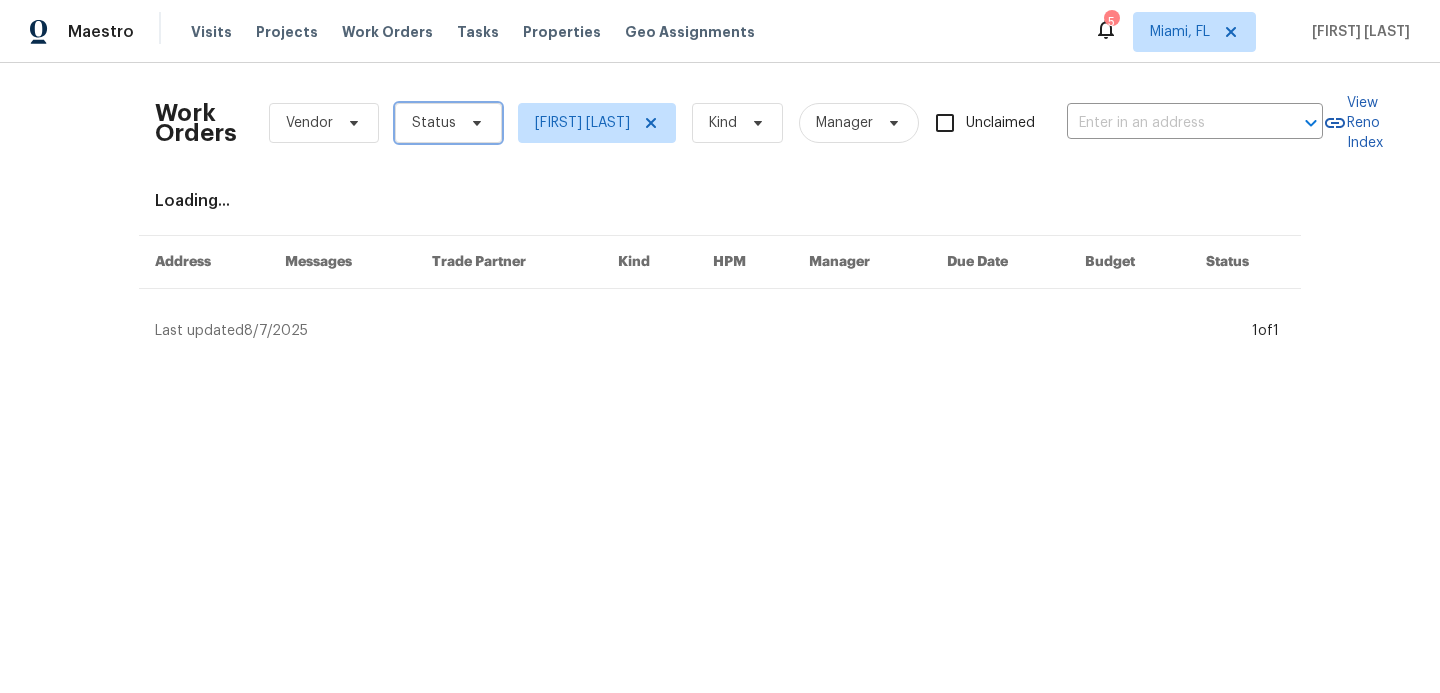 click on "Status" at bounding box center (448, 123) 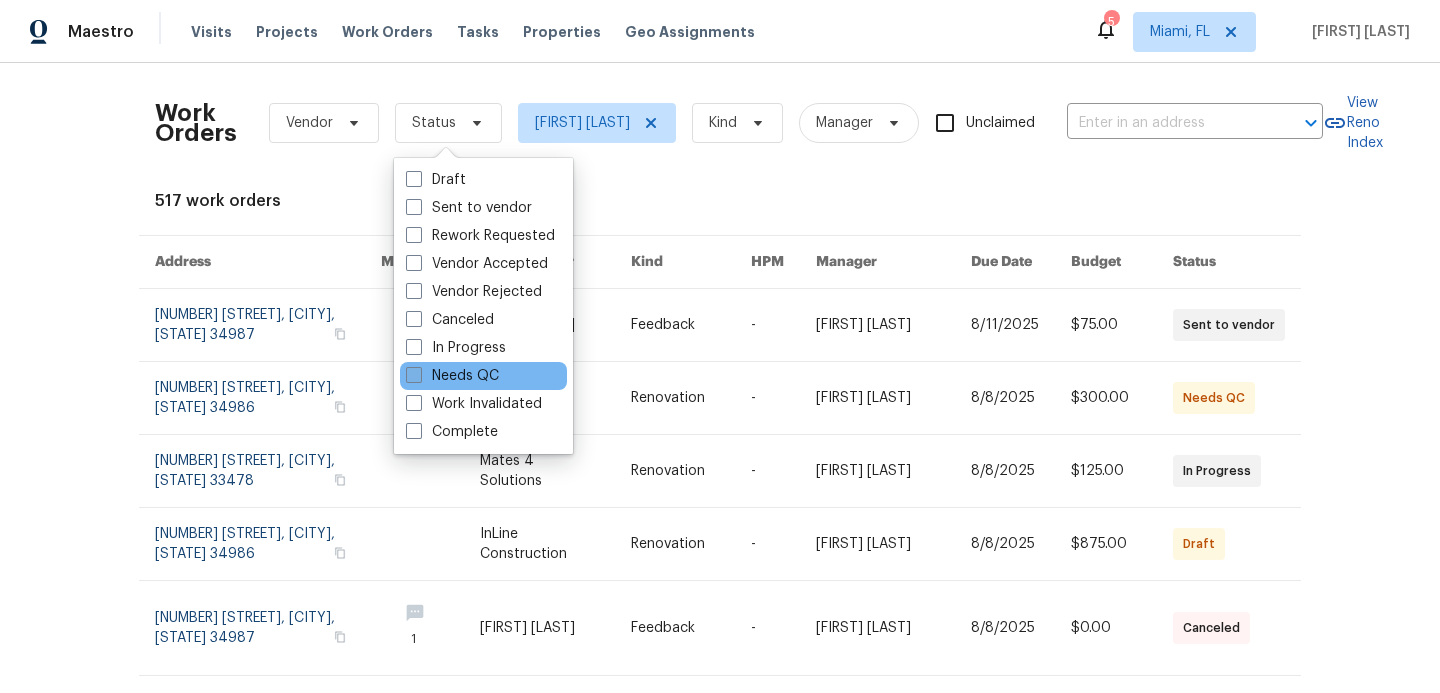 click at bounding box center [414, 375] 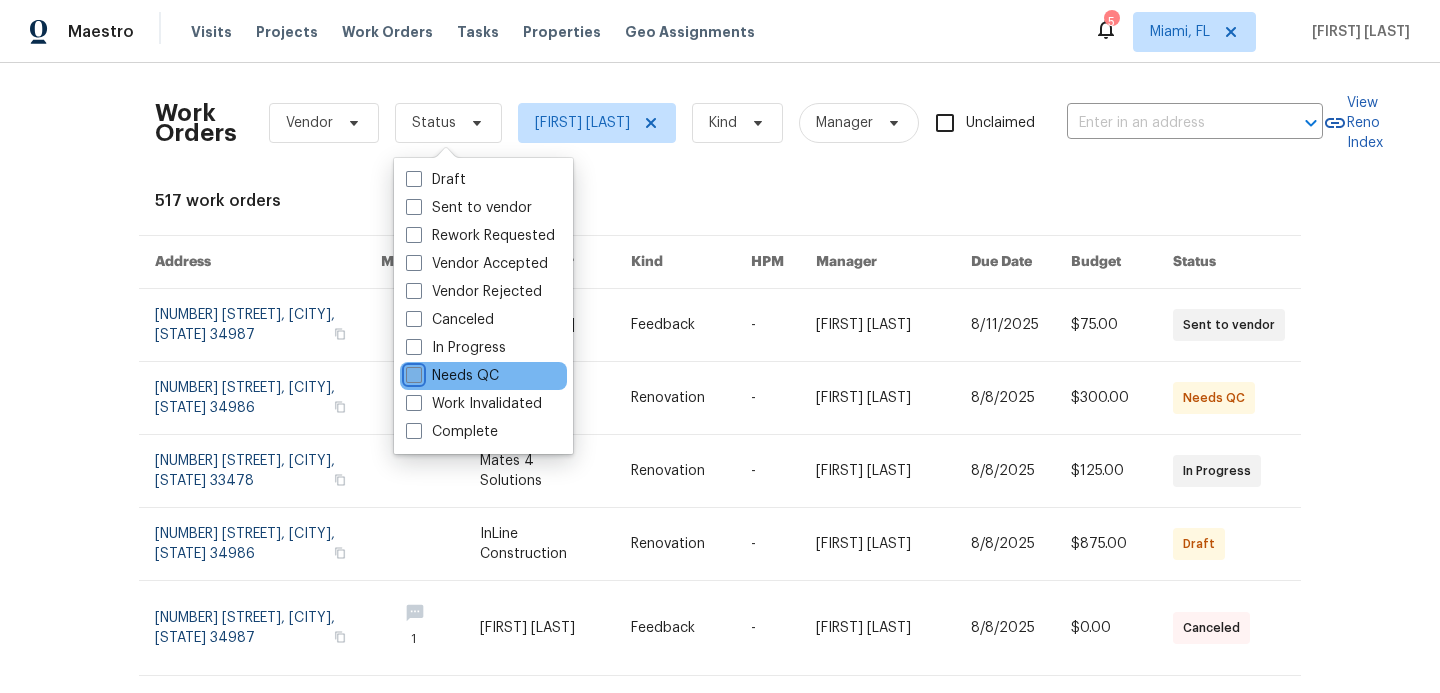 click on "Needs QC" at bounding box center [412, 372] 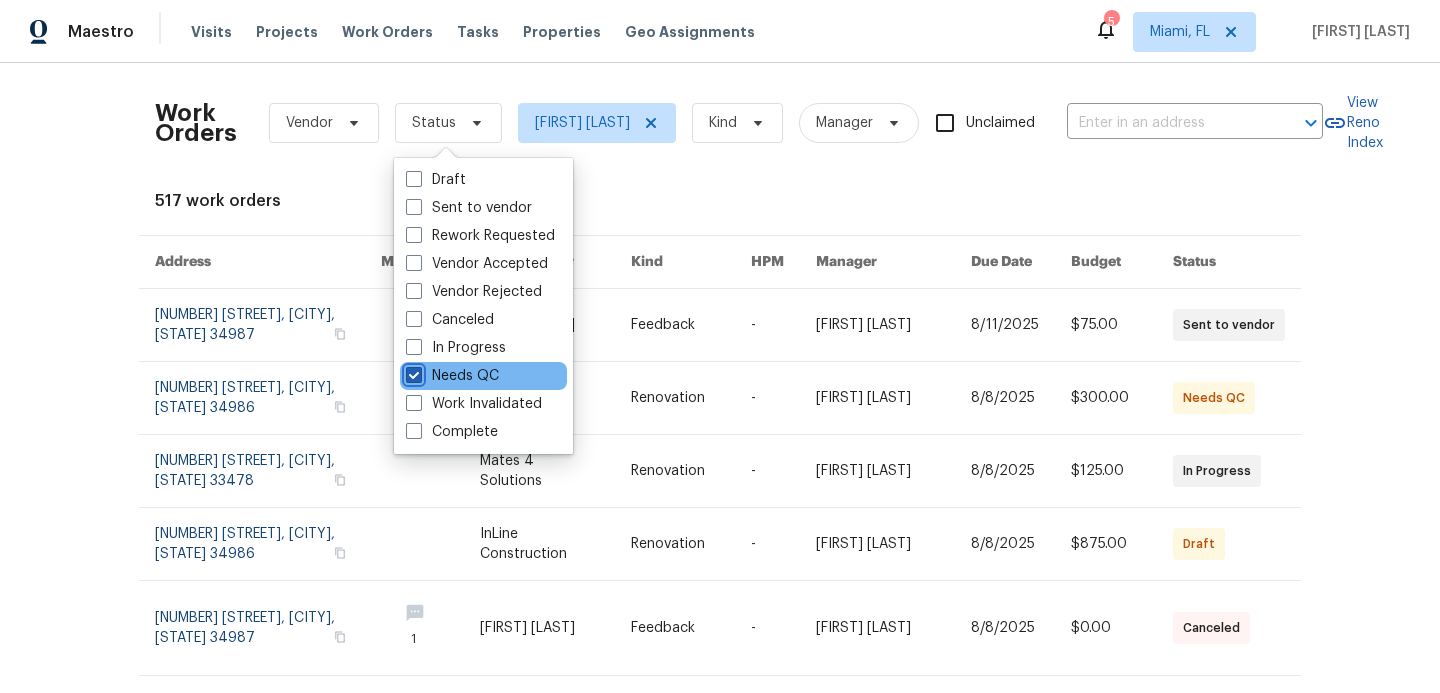 checkbox on "true" 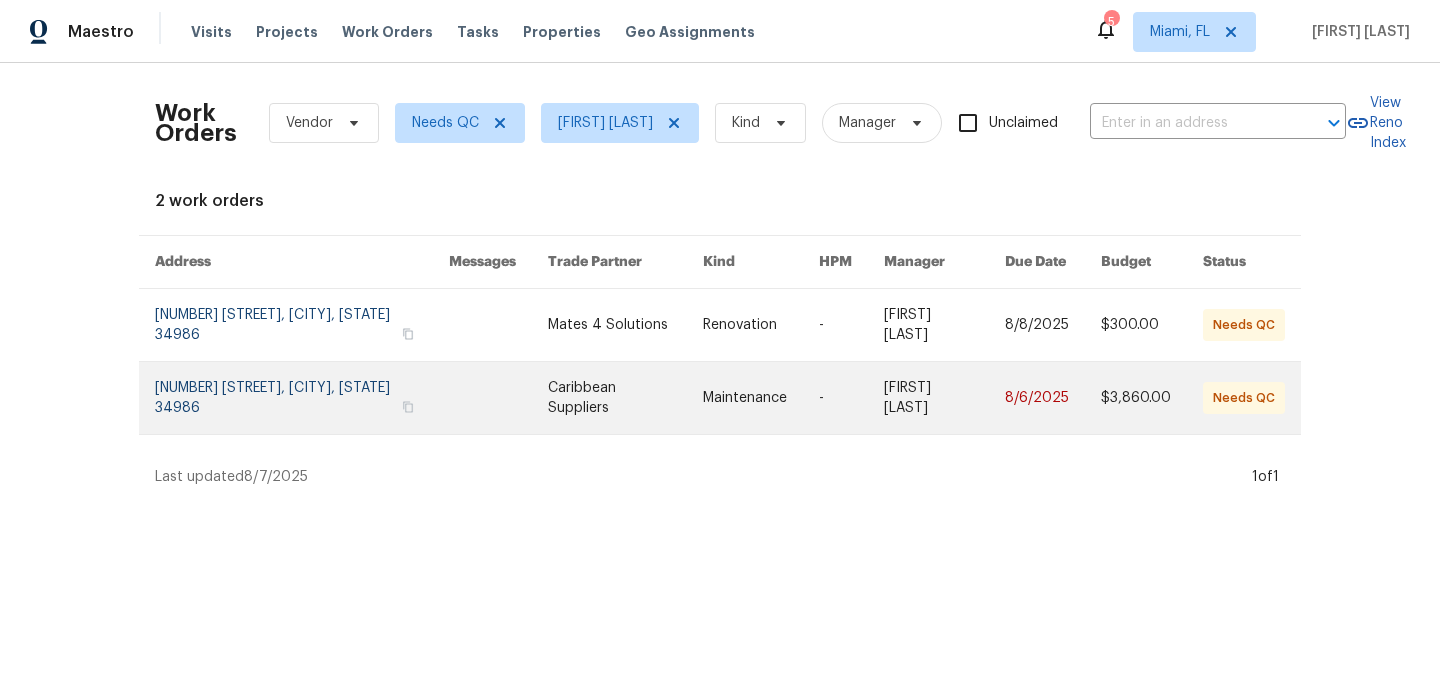 click at bounding box center (302, 398) 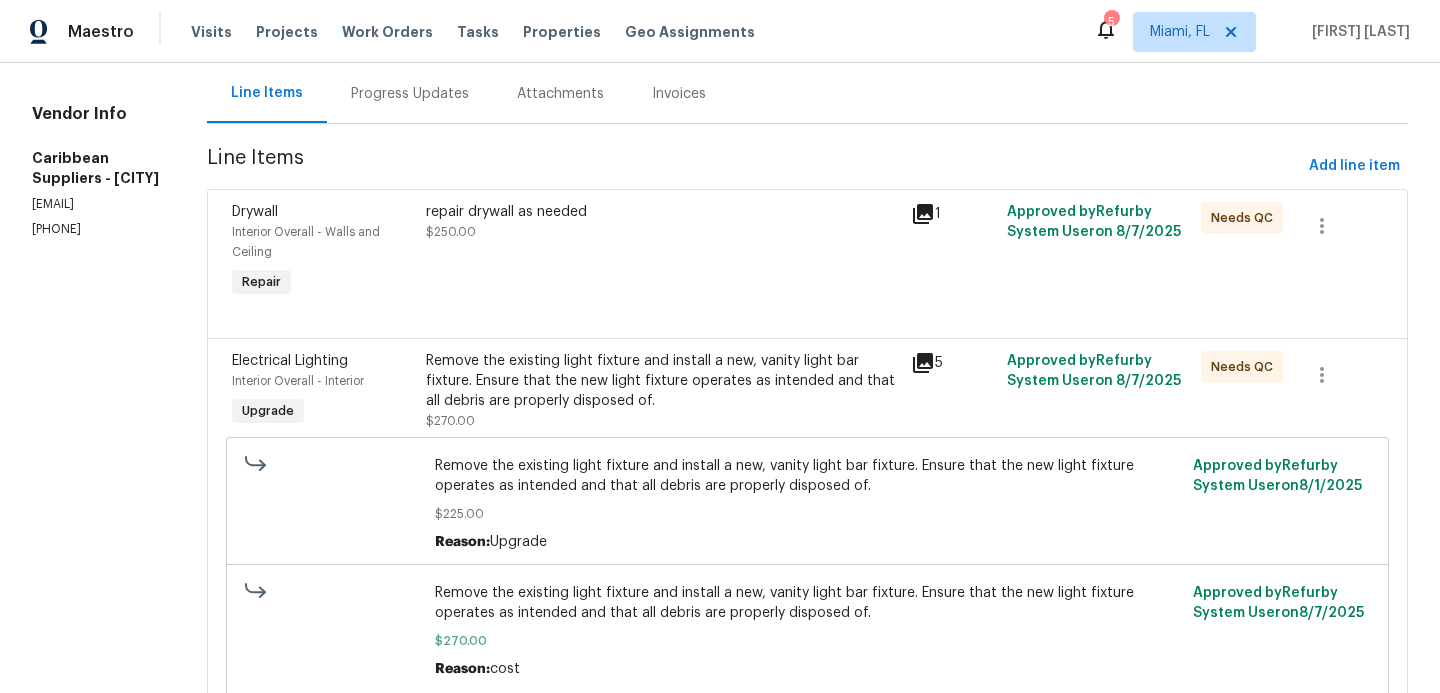scroll, scrollTop: 198, scrollLeft: 0, axis: vertical 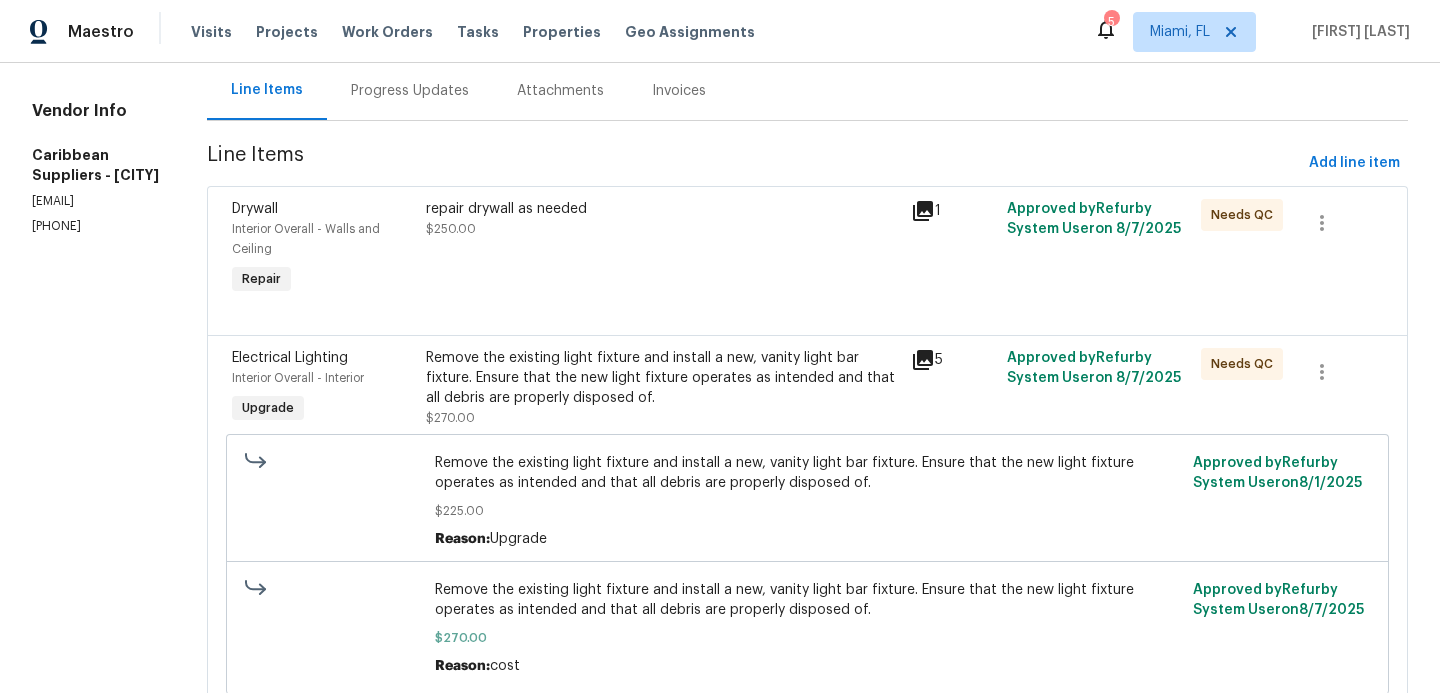 click on "repair drywall as needed" at bounding box center (662, 209) 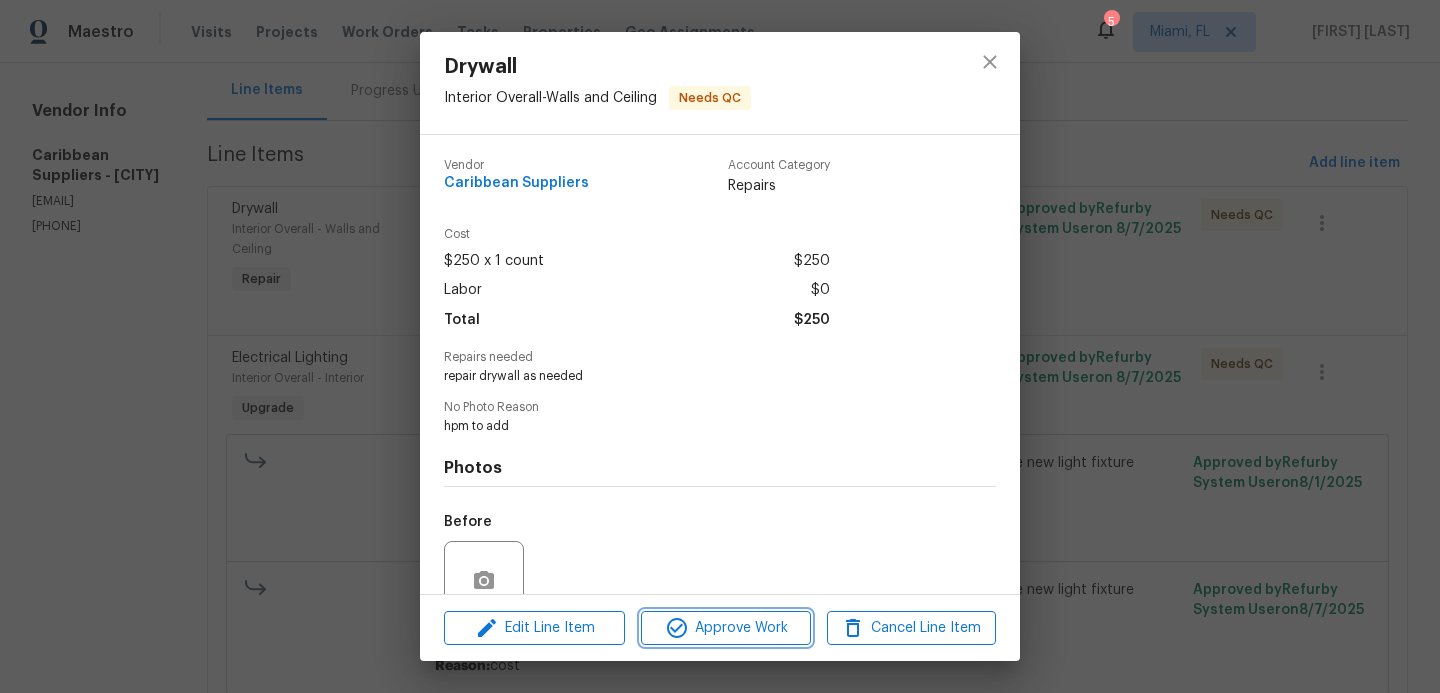 click on "Approve Work" at bounding box center [725, 628] 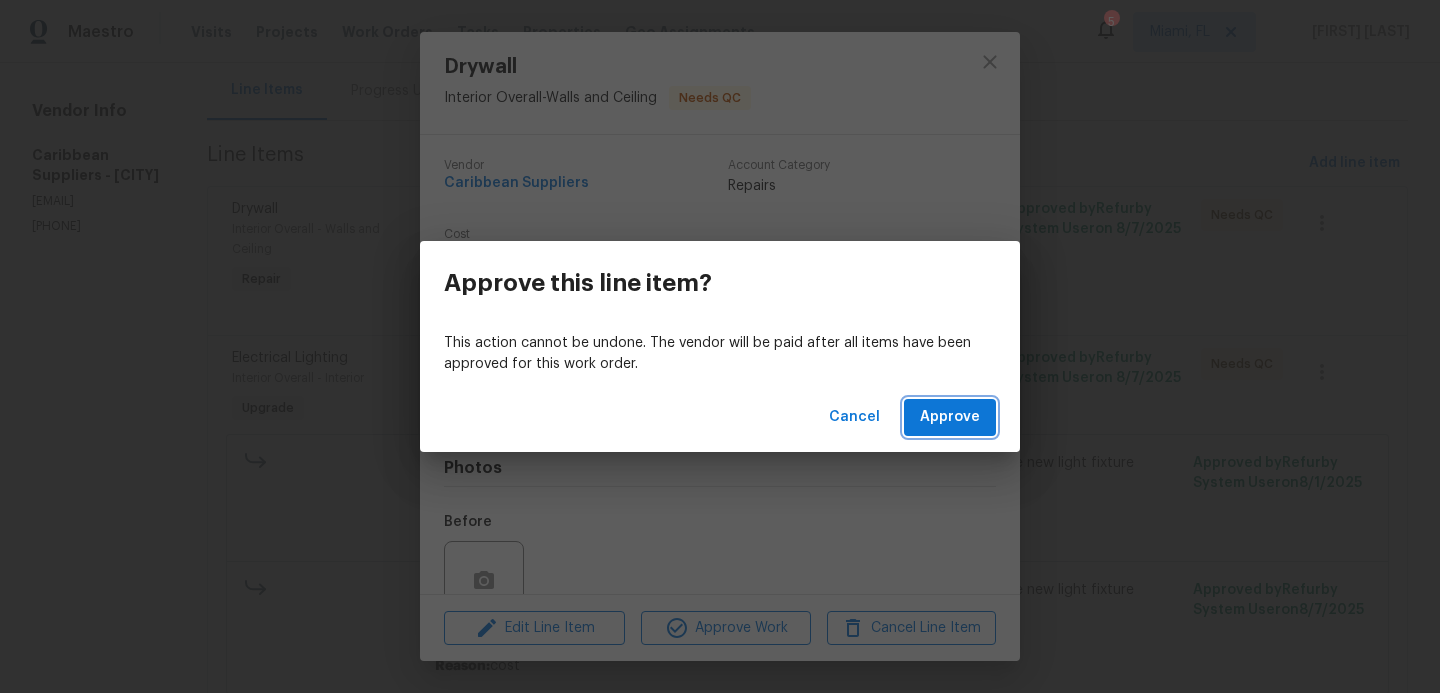 click on "Approve" at bounding box center [950, 417] 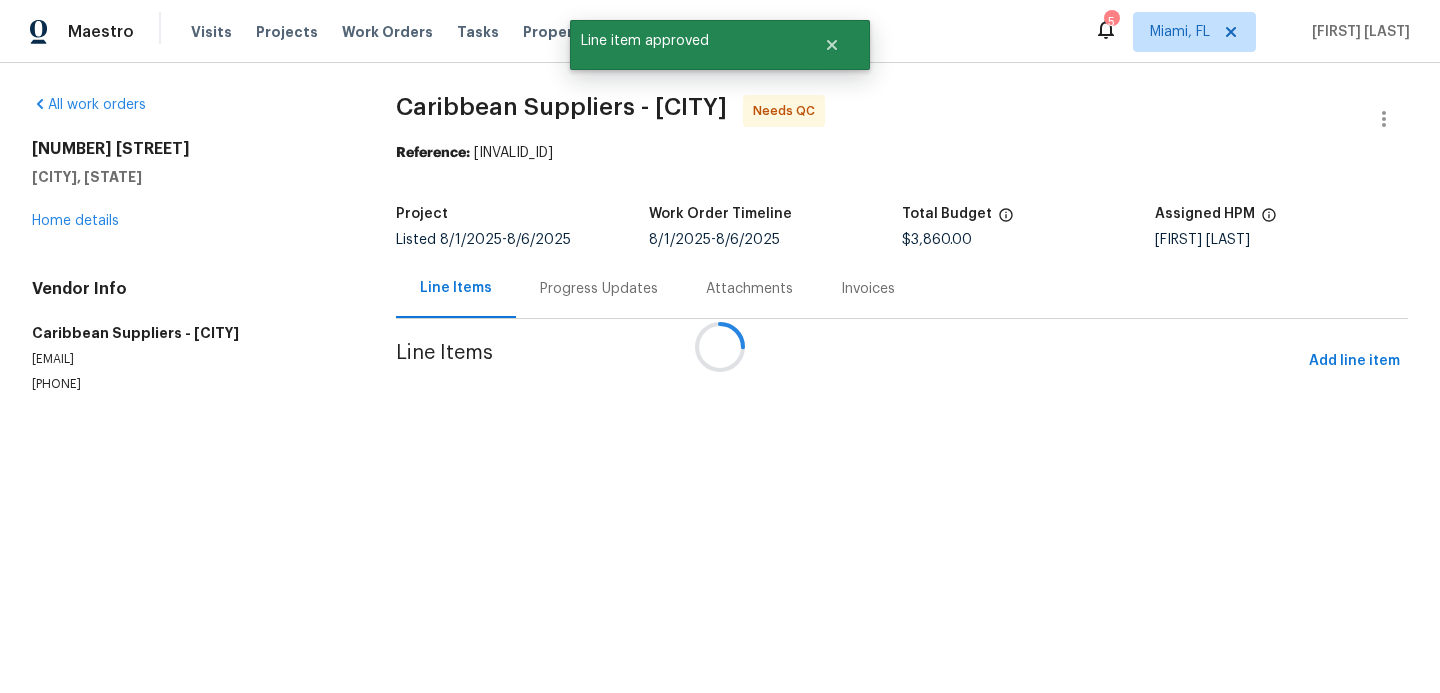 scroll, scrollTop: 0, scrollLeft: 0, axis: both 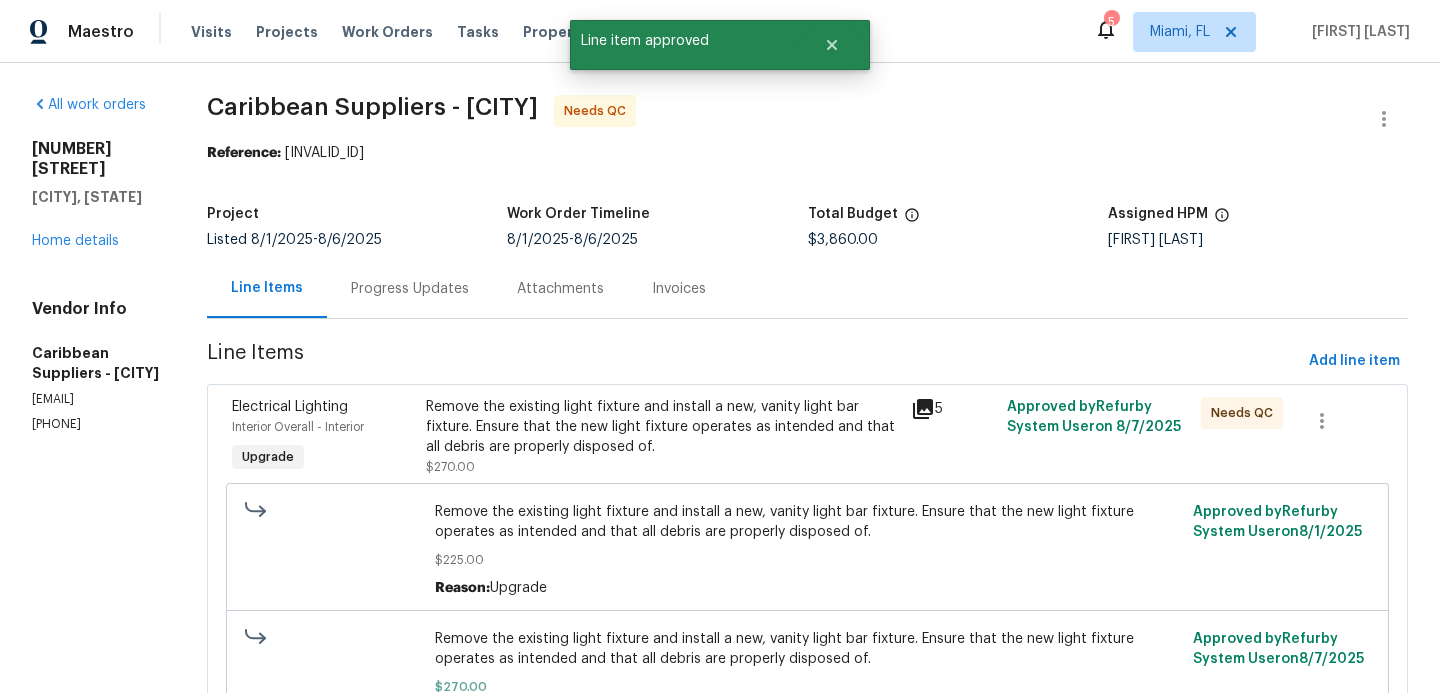 click on "Remove the existing light fixture and install a new, vanity light bar fixture. Ensure that the new light fixture operates as intended and that all debris are properly disposed of." at bounding box center [662, 427] 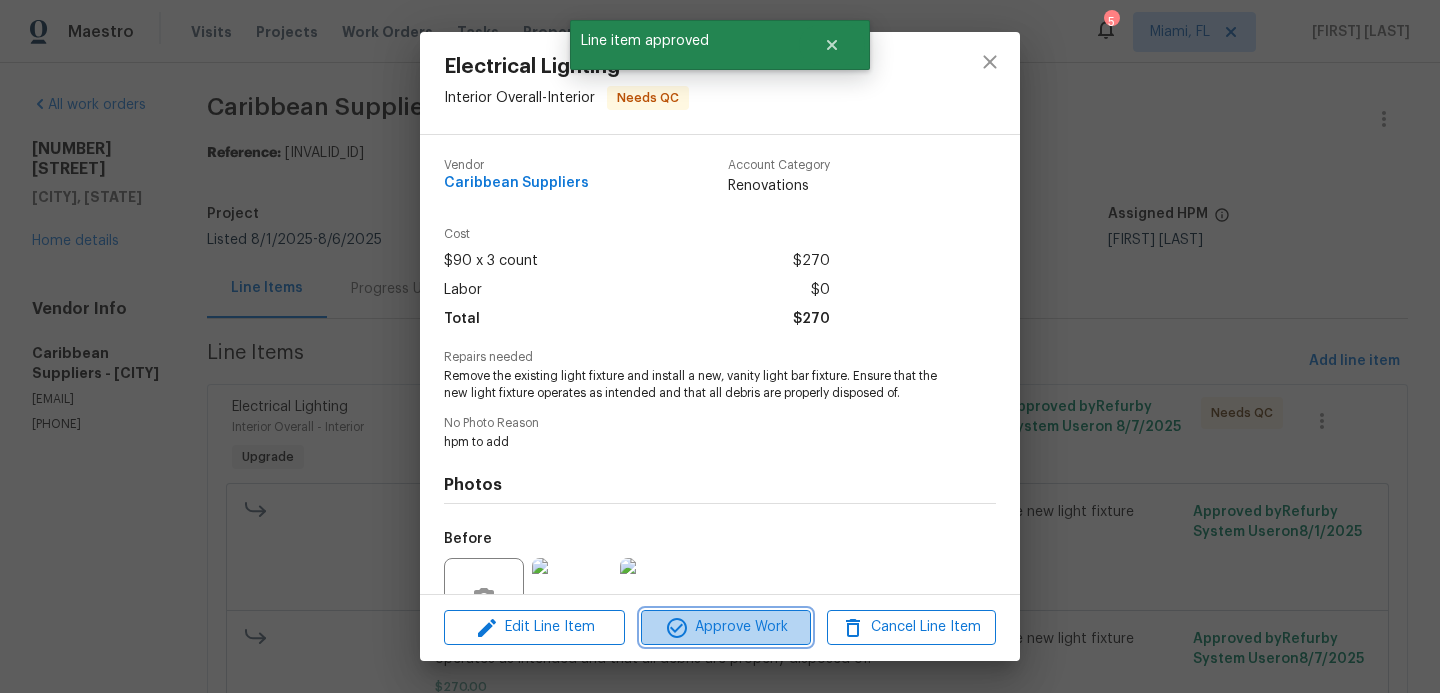 click on "Approve Work" at bounding box center (725, 627) 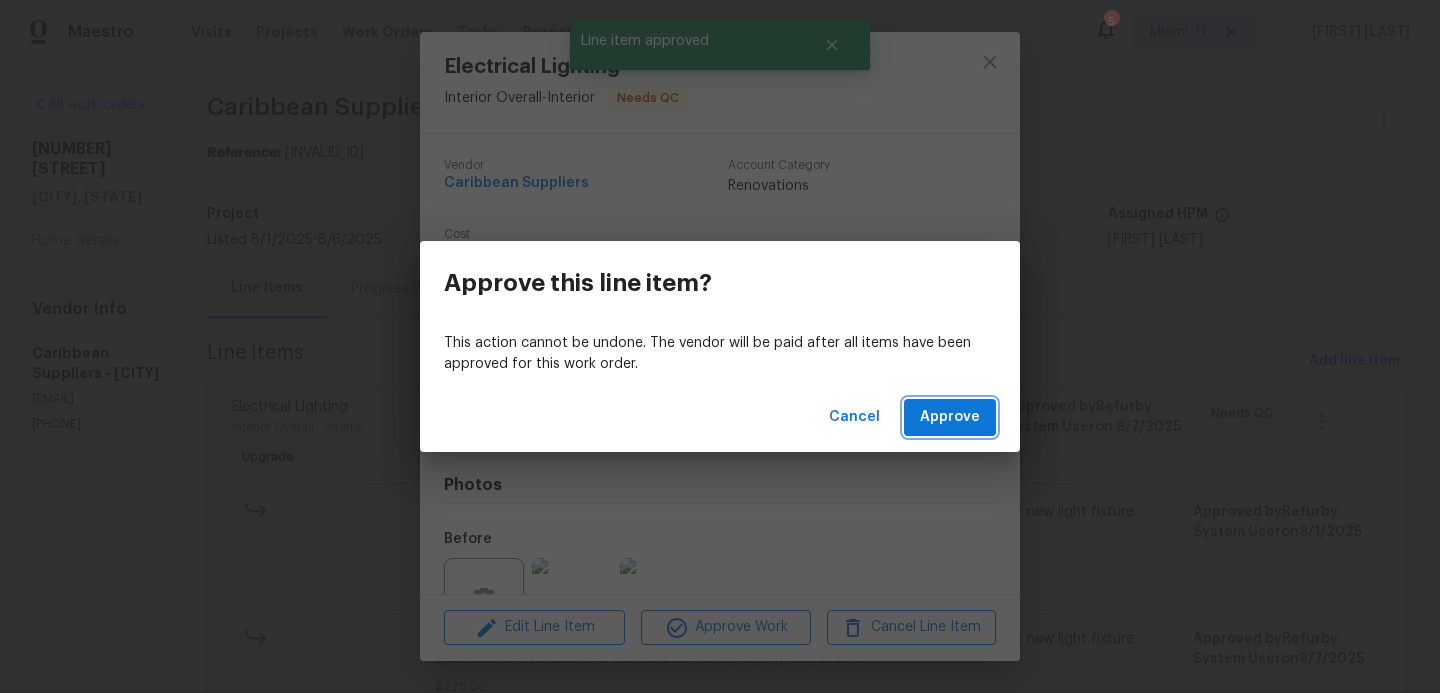 click on "Approve" at bounding box center [950, 417] 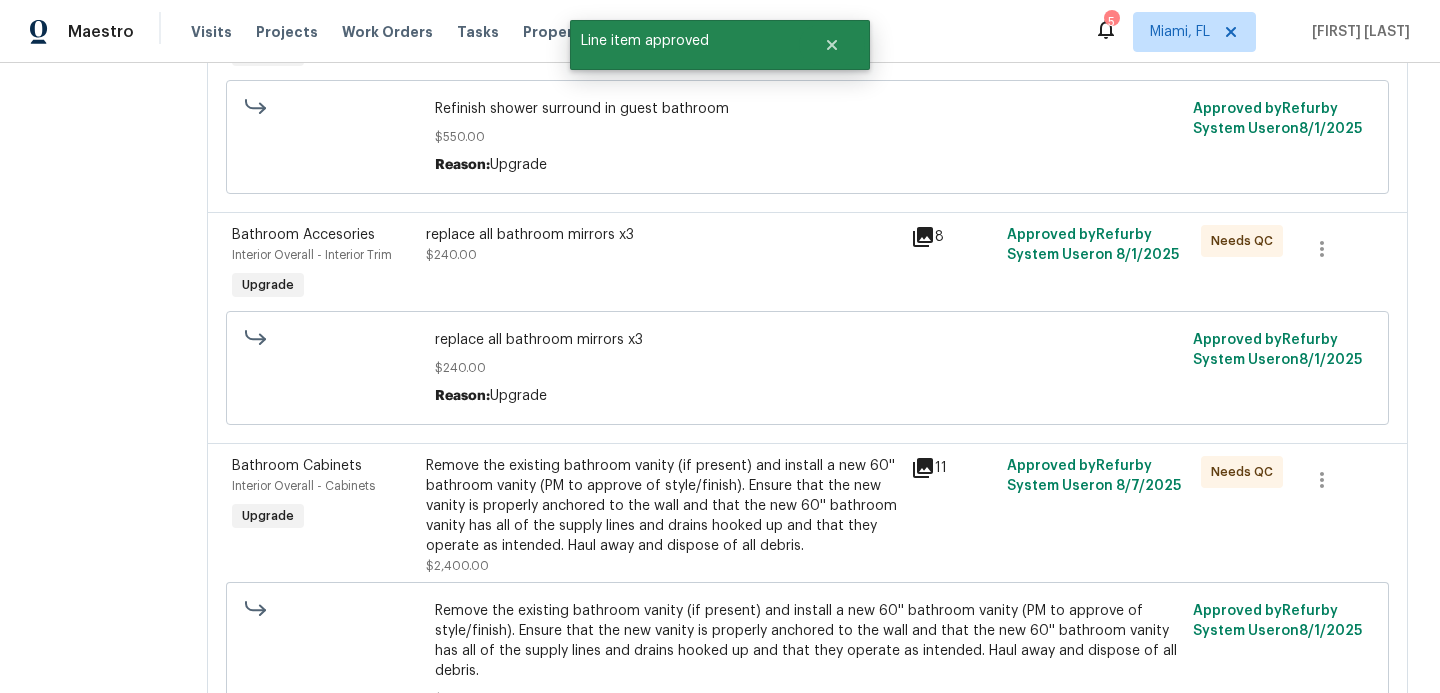 scroll, scrollTop: 426, scrollLeft: 0, axis: vertical 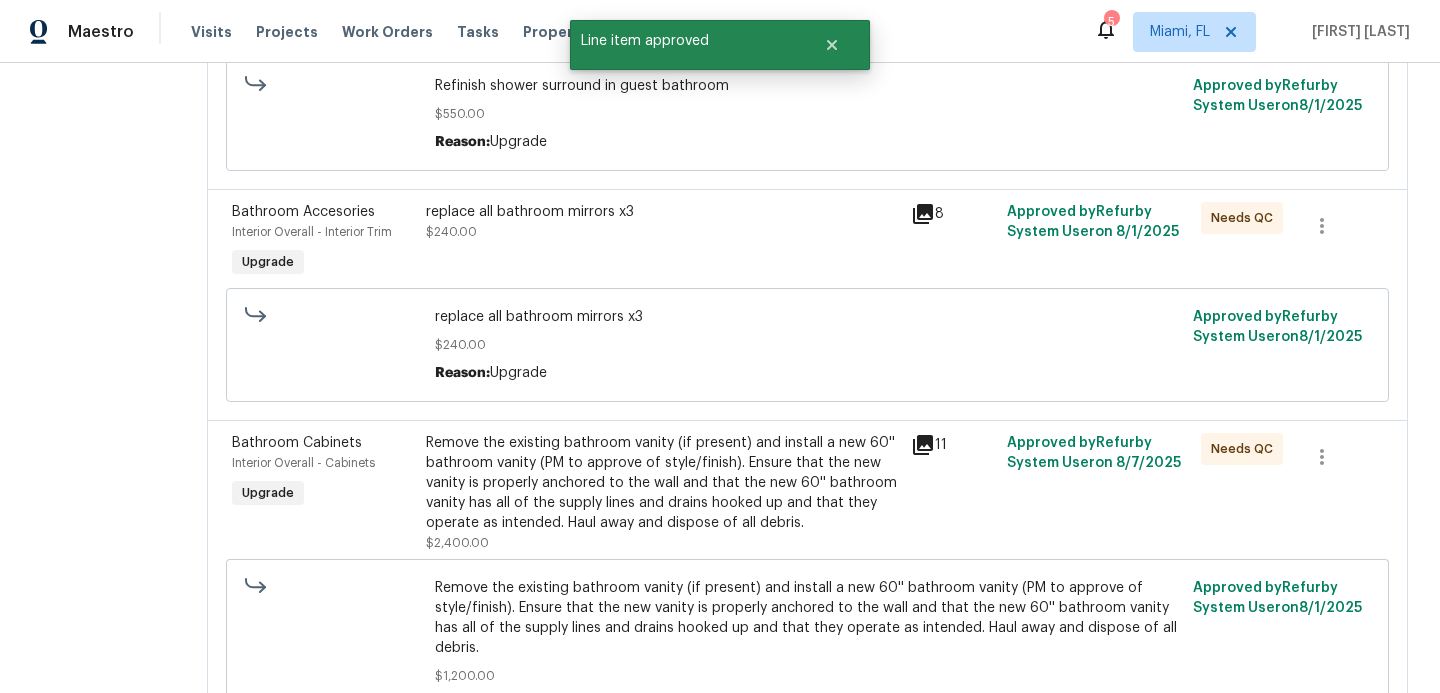click on "Remove the existing bathroom vanity (if present) and install a new 60'' bathroom vanity (PM to approve of style/finish). Ensure that the new vanity is properly anchored to the wall and that the new 60'' bathroom vanity has all of the supply lines and drains hooked up and that they operate as intended. Haul away and dispose of all debris." at bounding box center [662, 483] 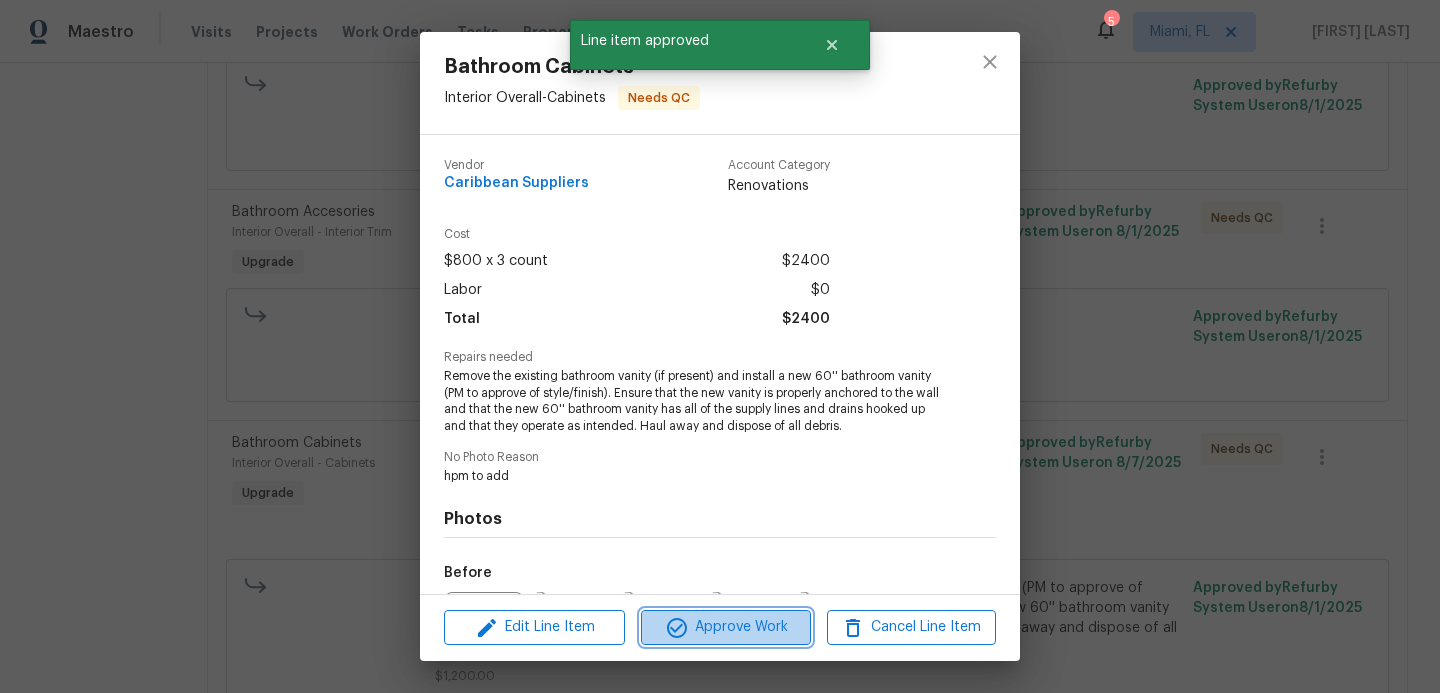 click on "Approve Work" at bounding box center [725, 627] 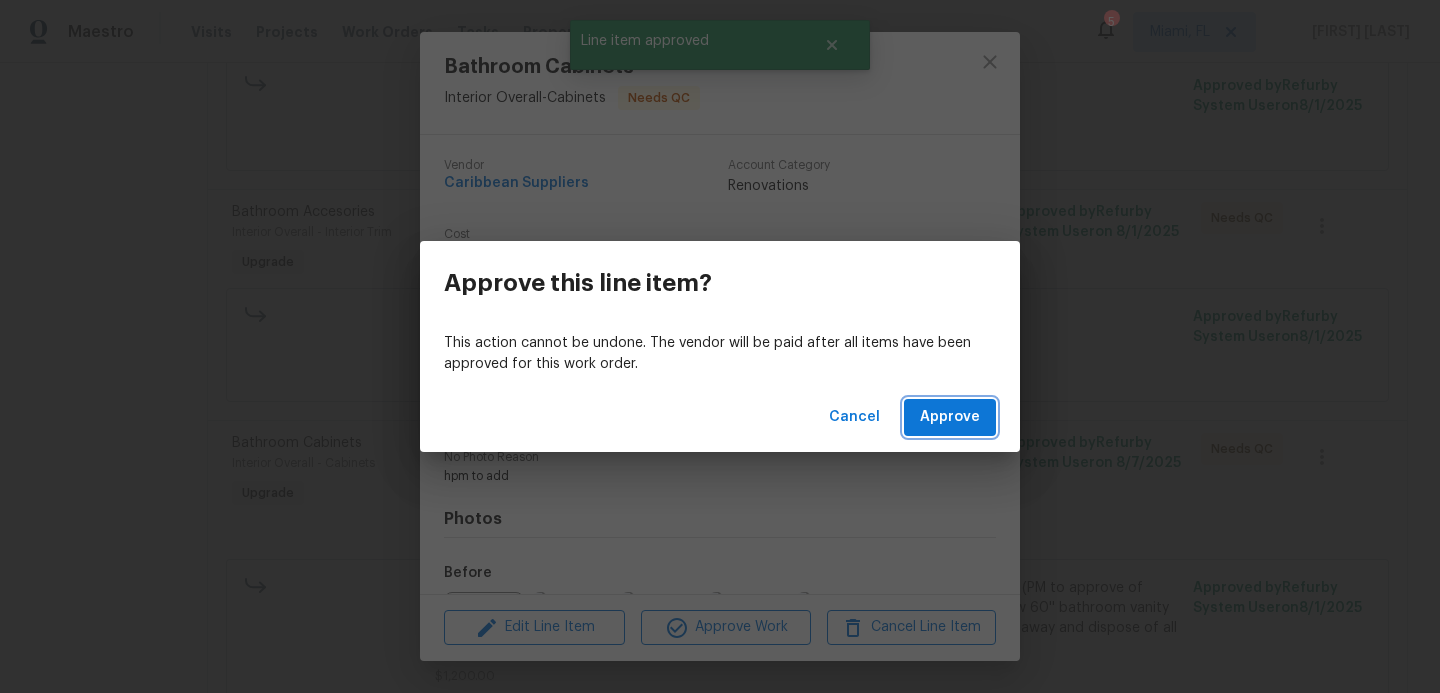 click on "Approve" at bounding box center (950, 417) 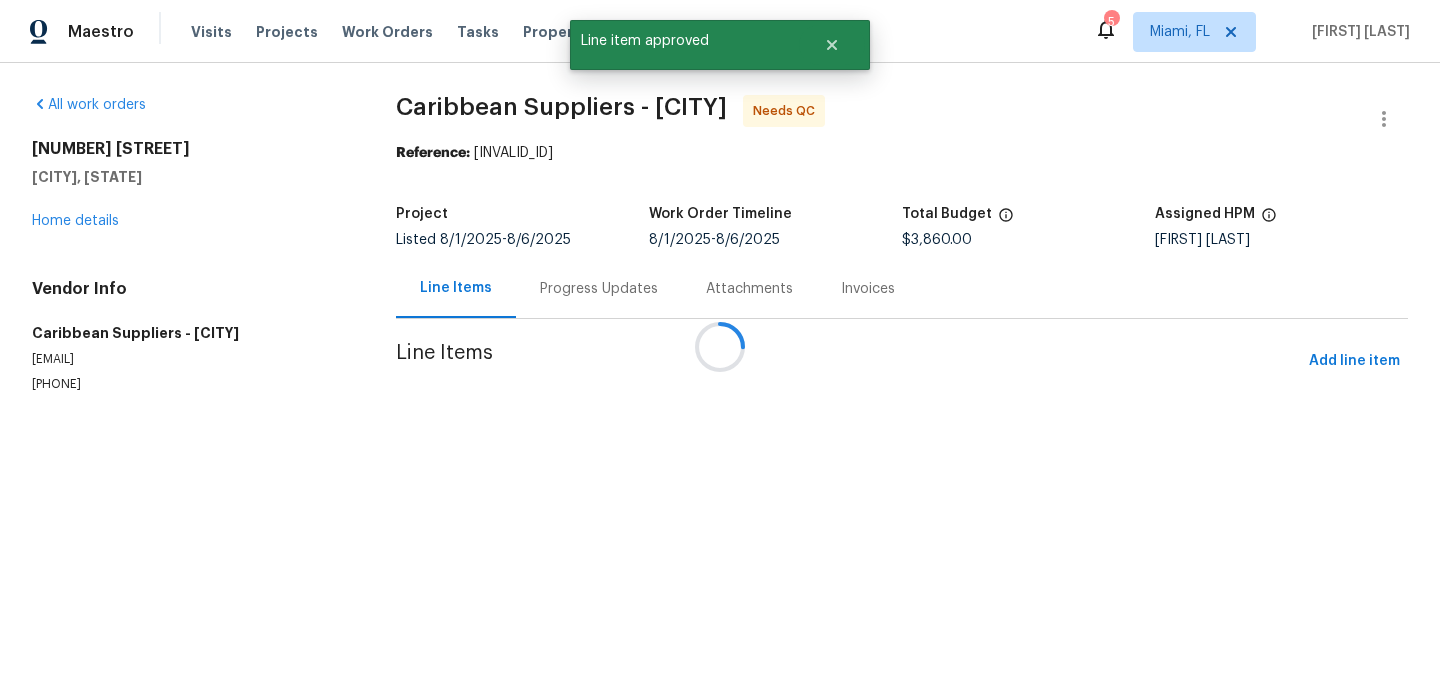scroll, scrollTop: 0, scrollLeft: 0, axis: both 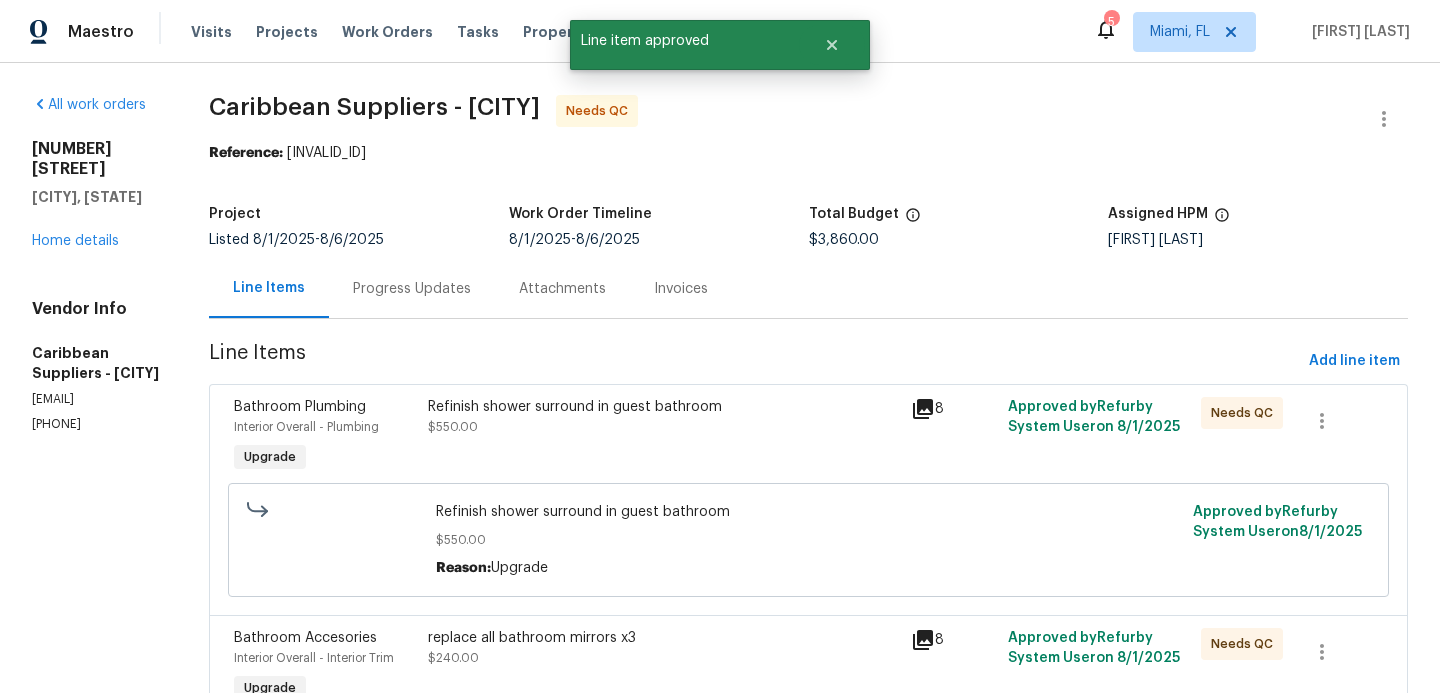 click on "Refinish shower surround in guest bathroom $550.00" at bounding box center (664, 417) 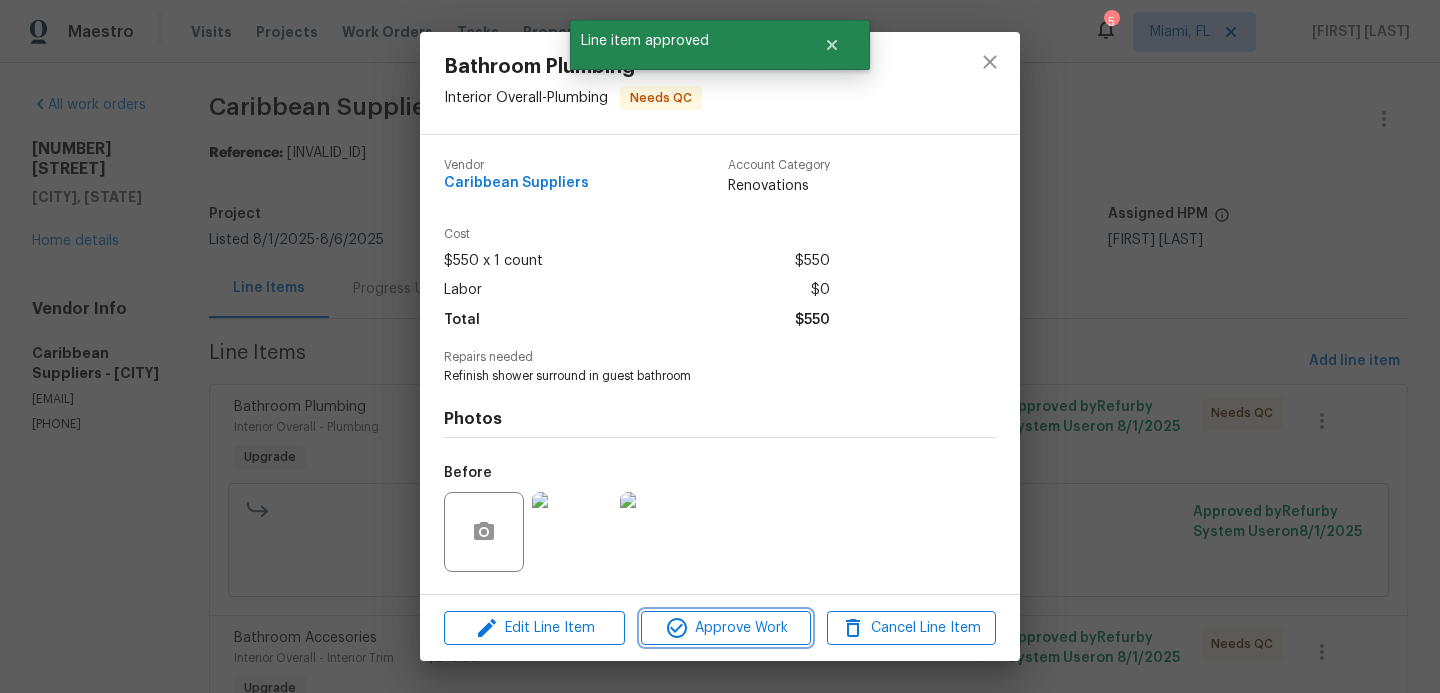 click on "Approve Work" at bounding box center (725, 628) 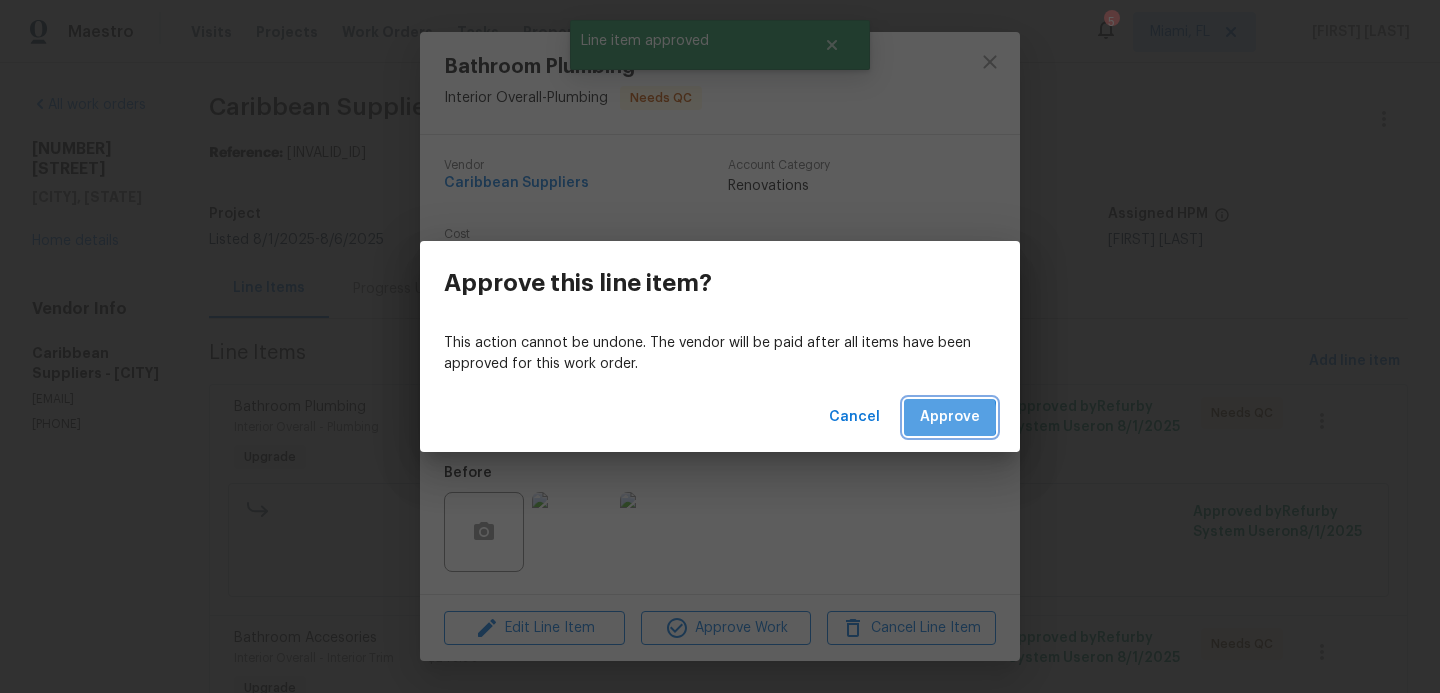 click on "Approve" at bounding box center [950, 417] 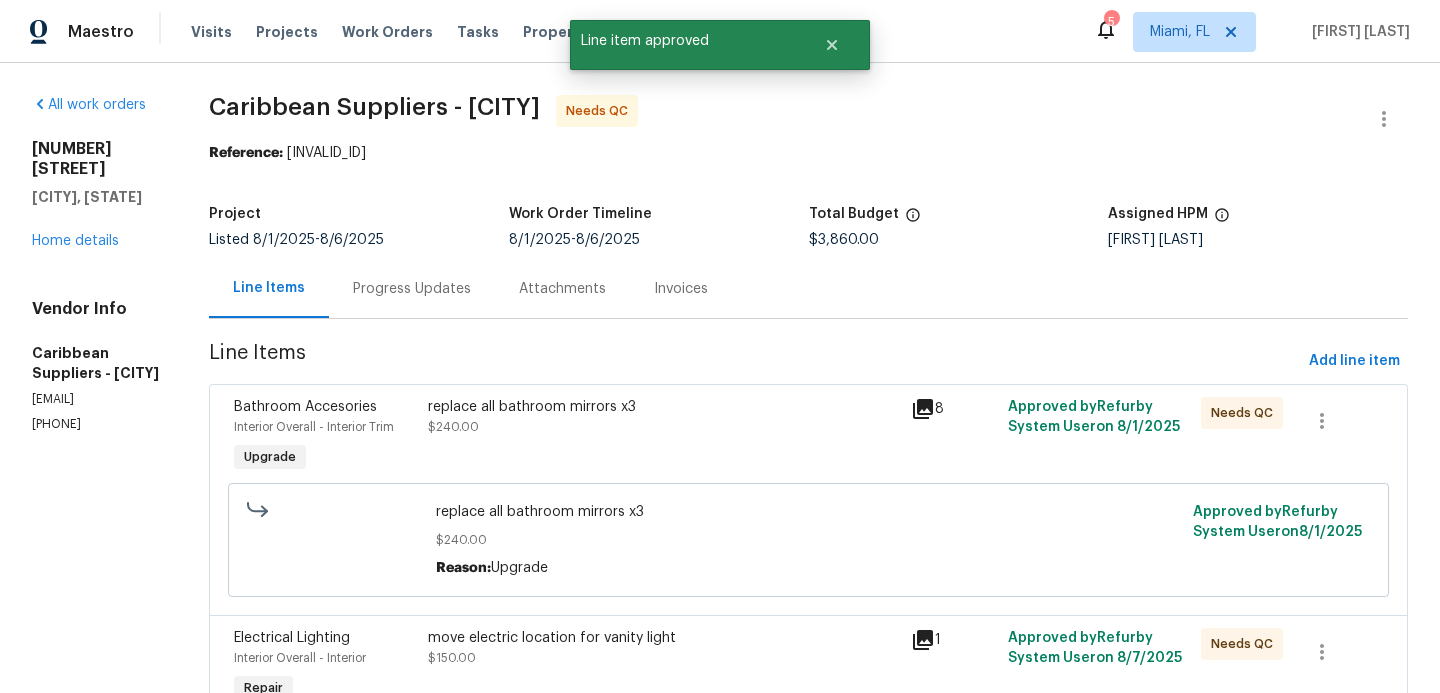 scroll, scrollTop: 1, scrollLeft: 0, axis: vertical 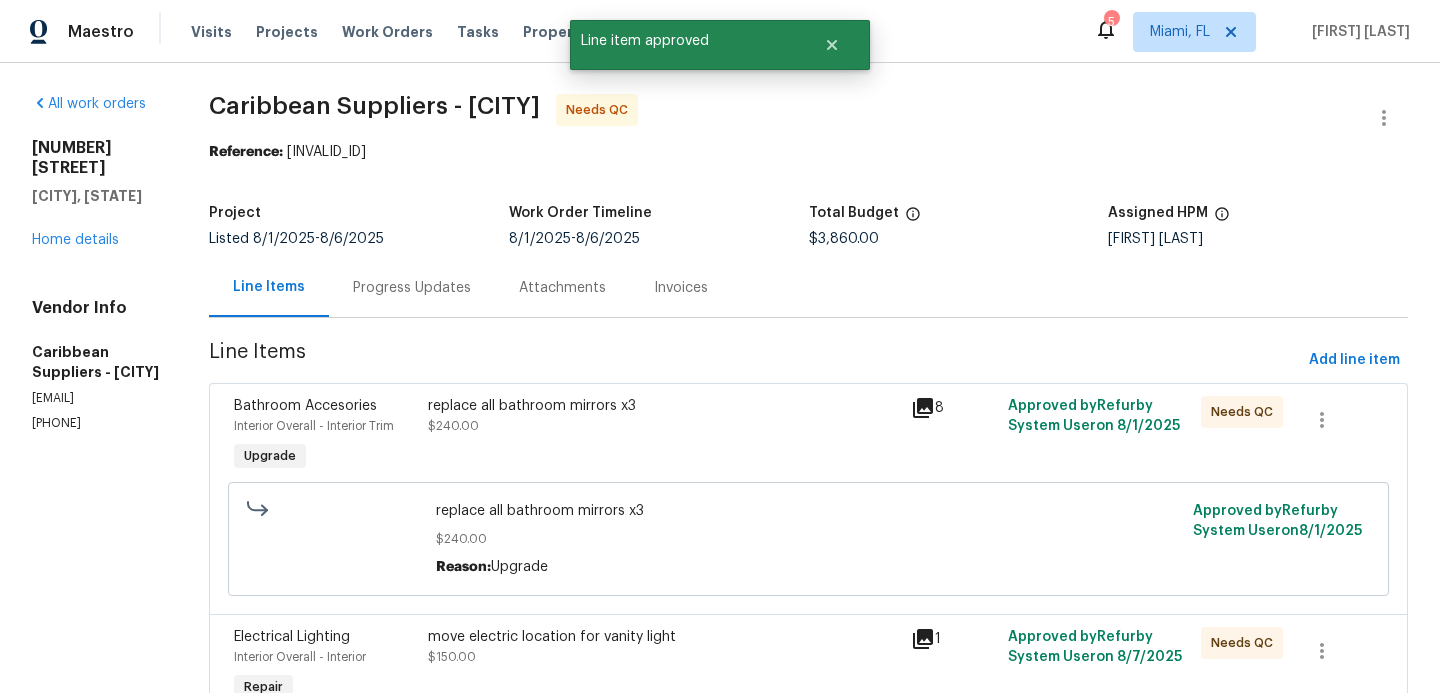 click on "replace all bathroom mirrors x3" at bounding box center [664, 406] 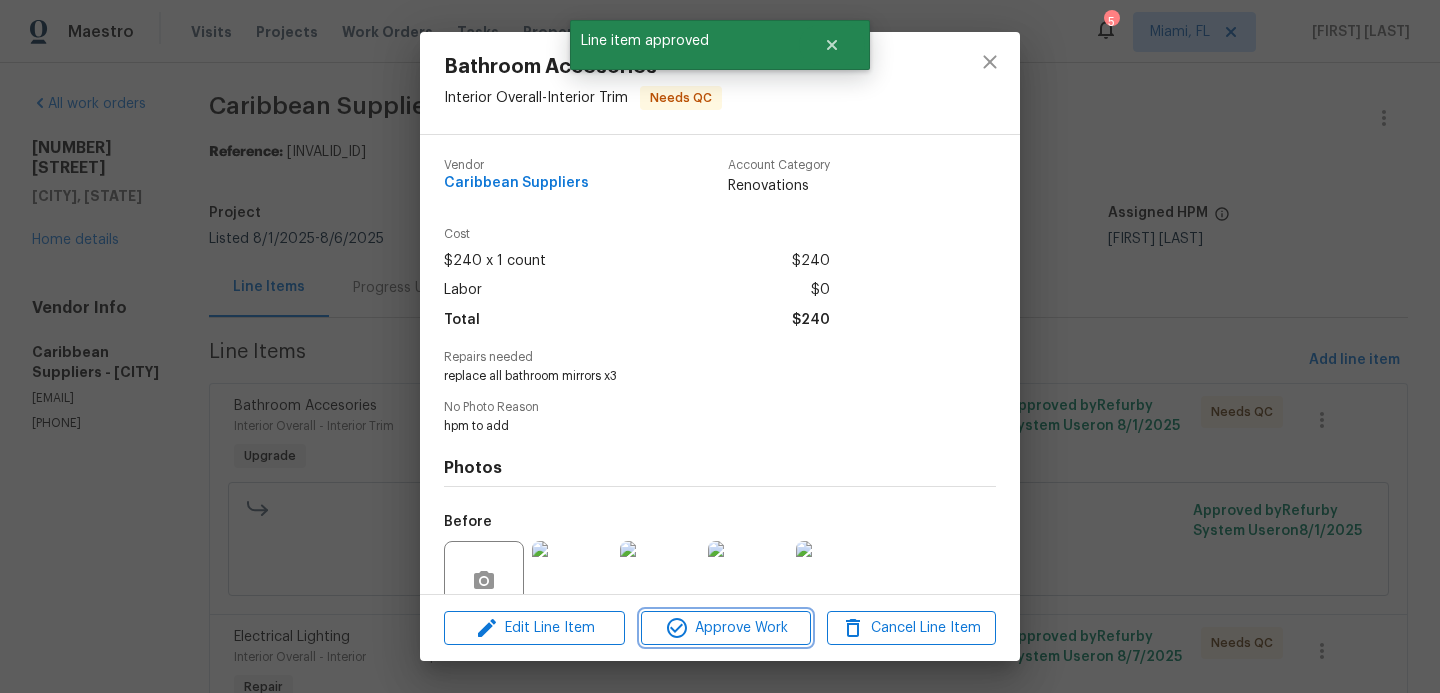 click on "Approve Work" at bounding box center [725, 628] 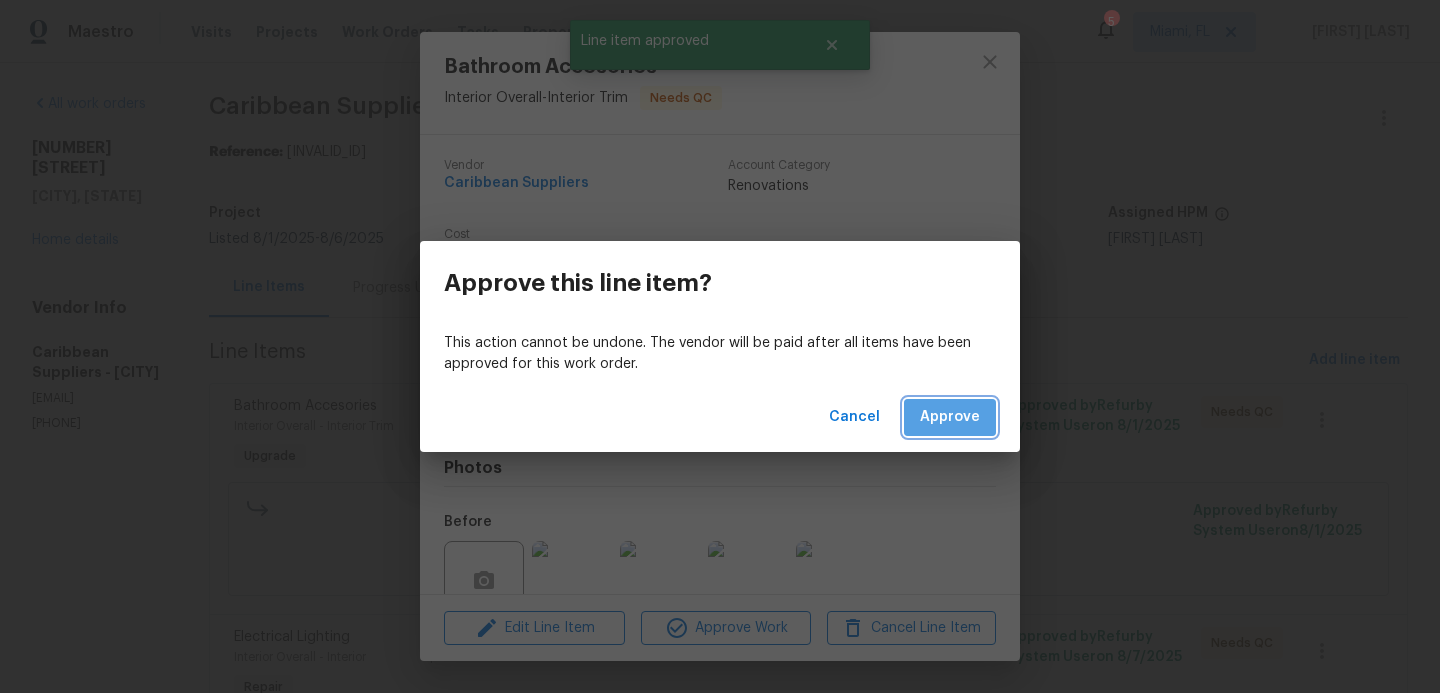 click on "Approve" at bounding box center [950, 417] 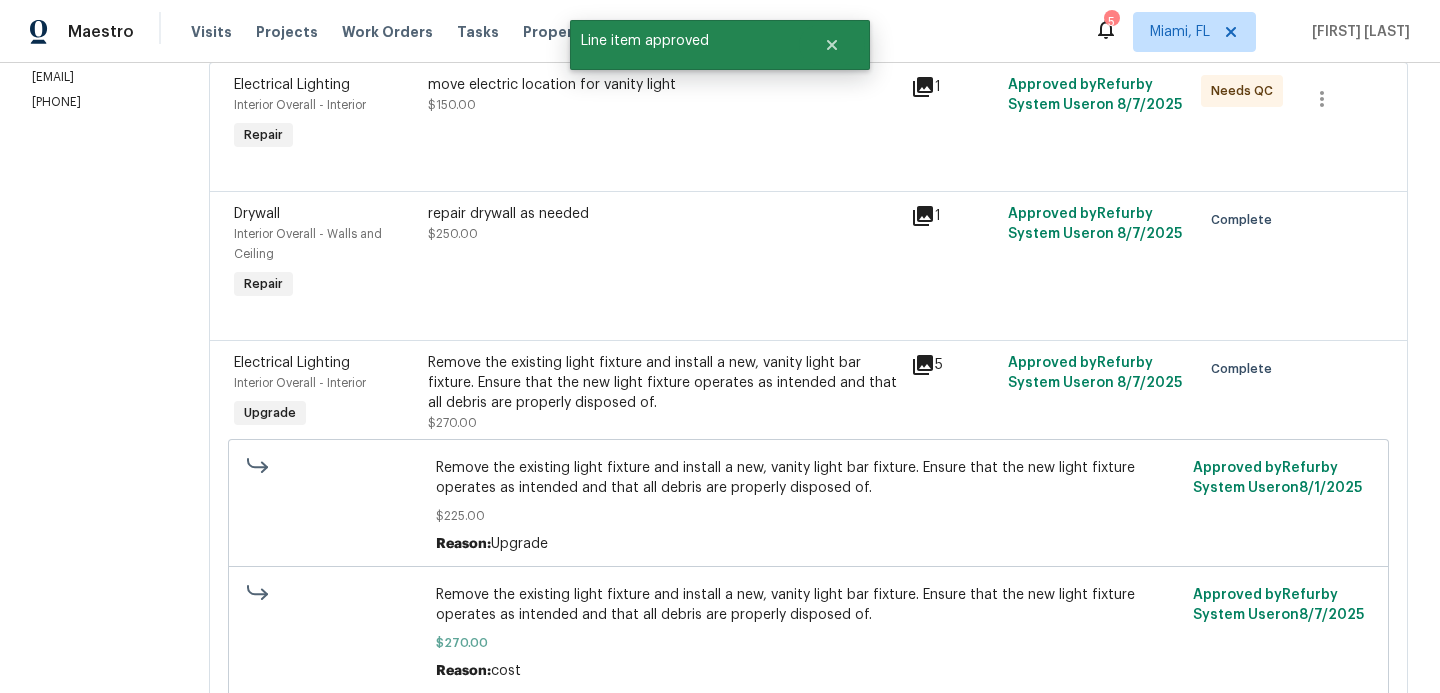 scroll, scrollTop: 319, scrollLeft: 0, axis: vertical 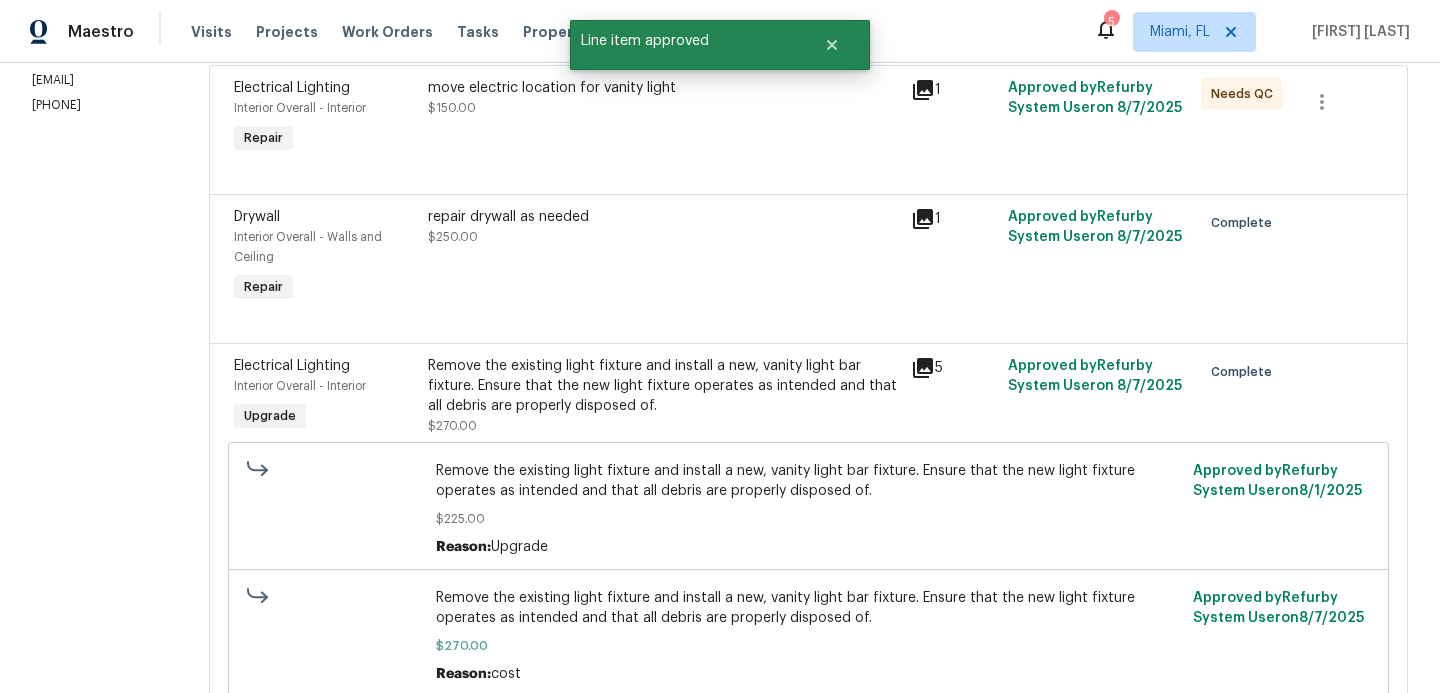 click on "move electric location for vanity light" at bounding box center (664, 88) 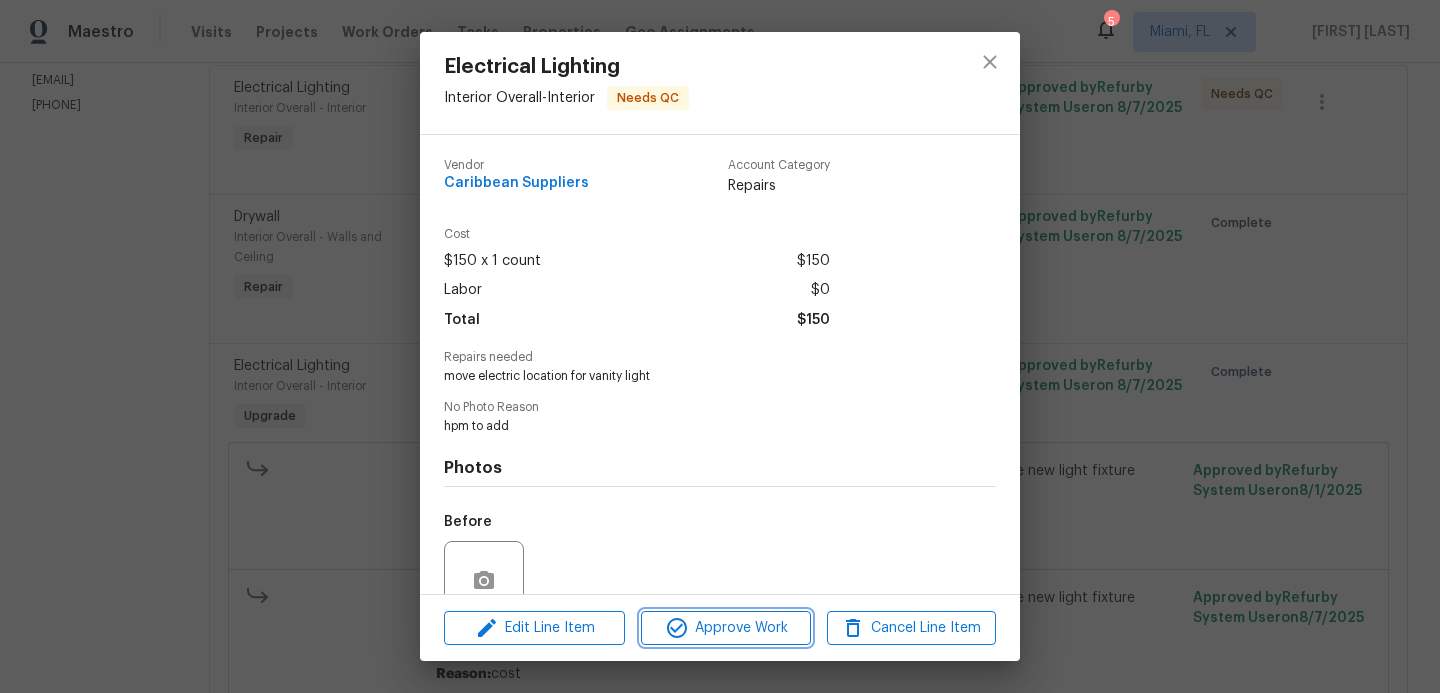 click on "Approve Work" at bounding box center [725, 628] 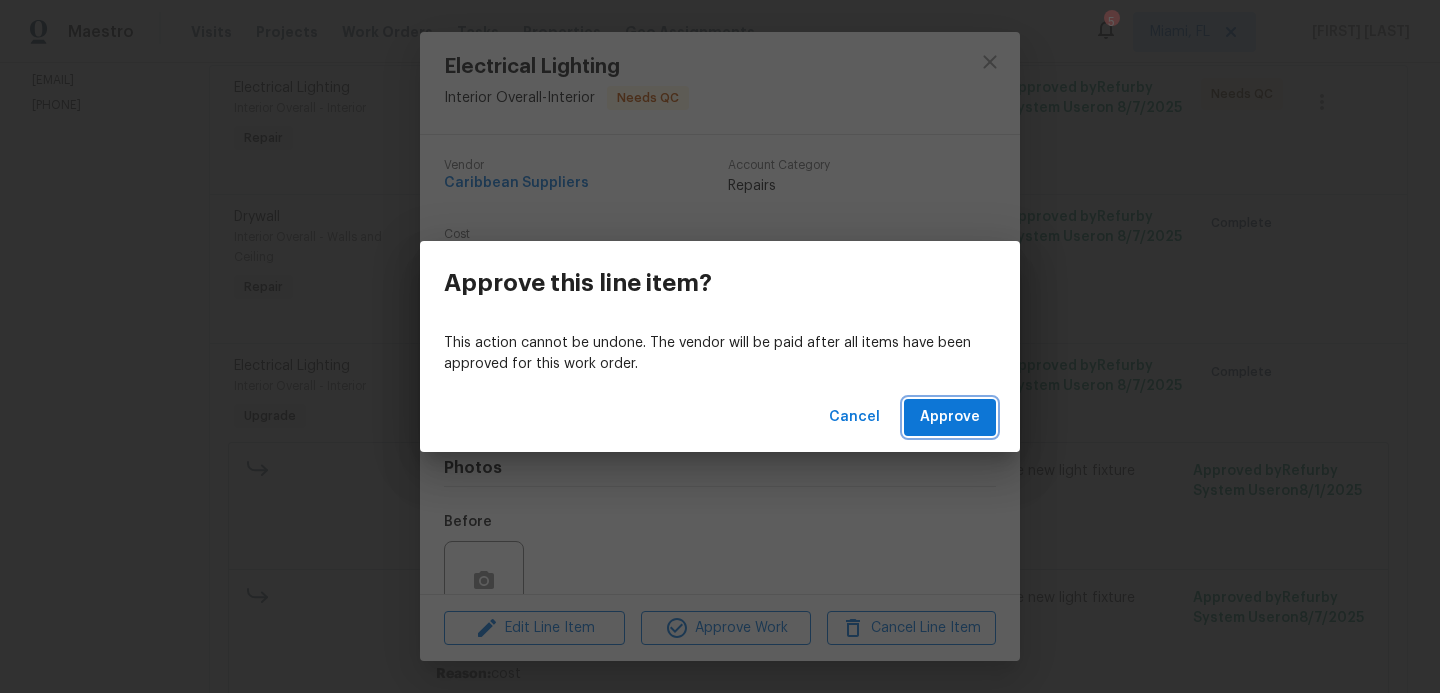 click on "Approve" at bounding box center [950, 417] 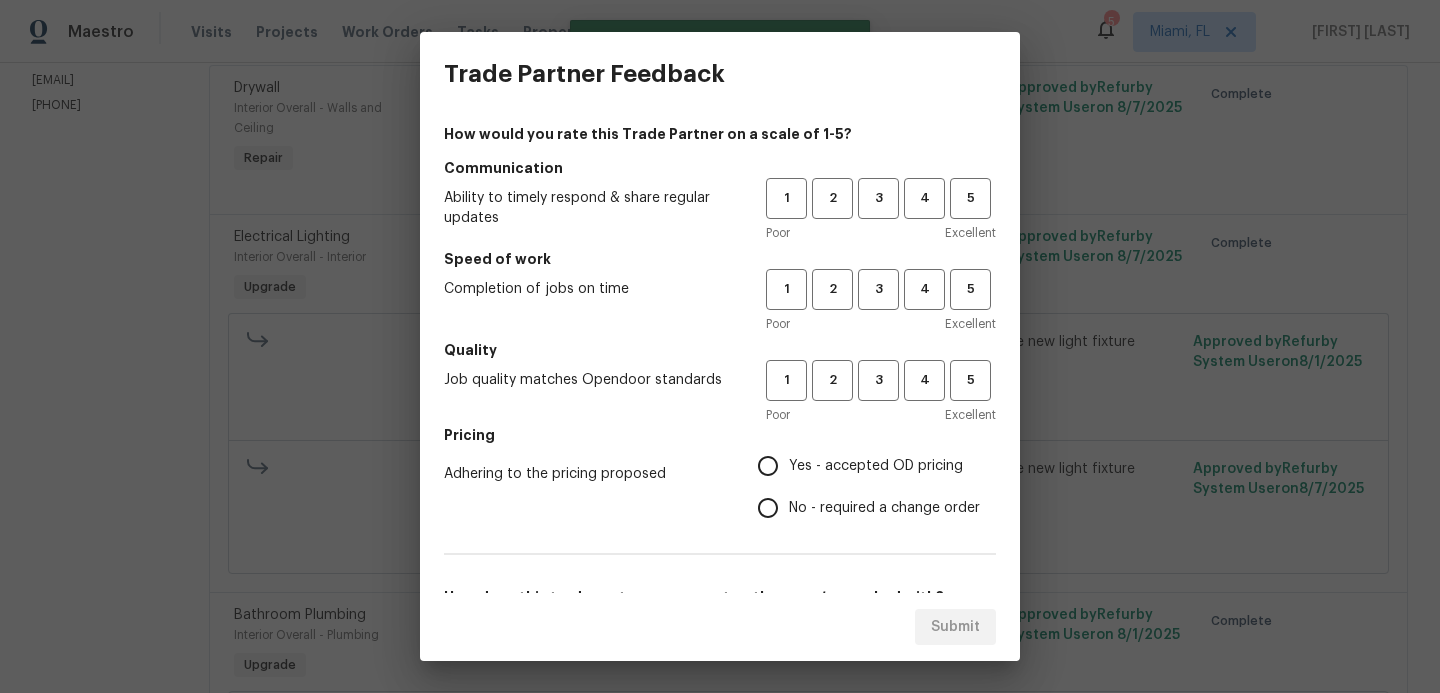 click on "1 2 3 4 5 Poor Excellent" at bounding box center [881, 210] 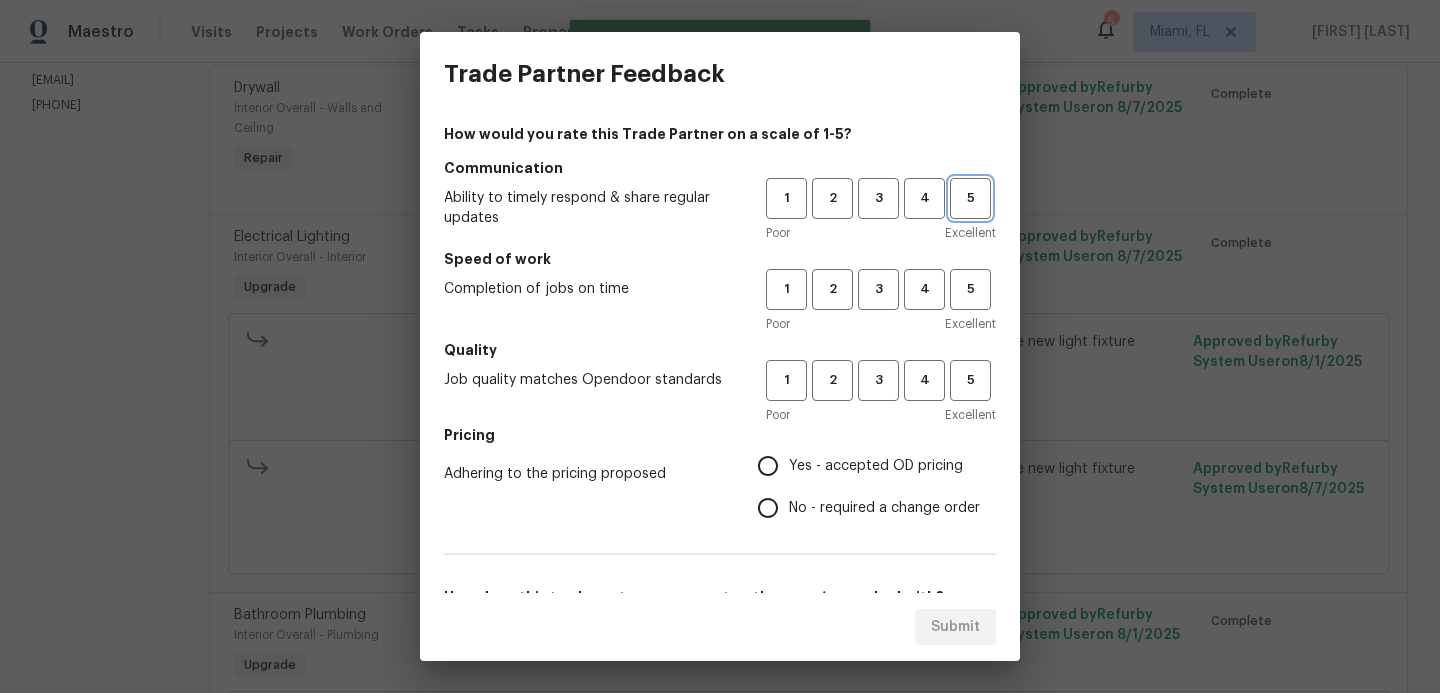click on "5" at bounding box center (970, 198) 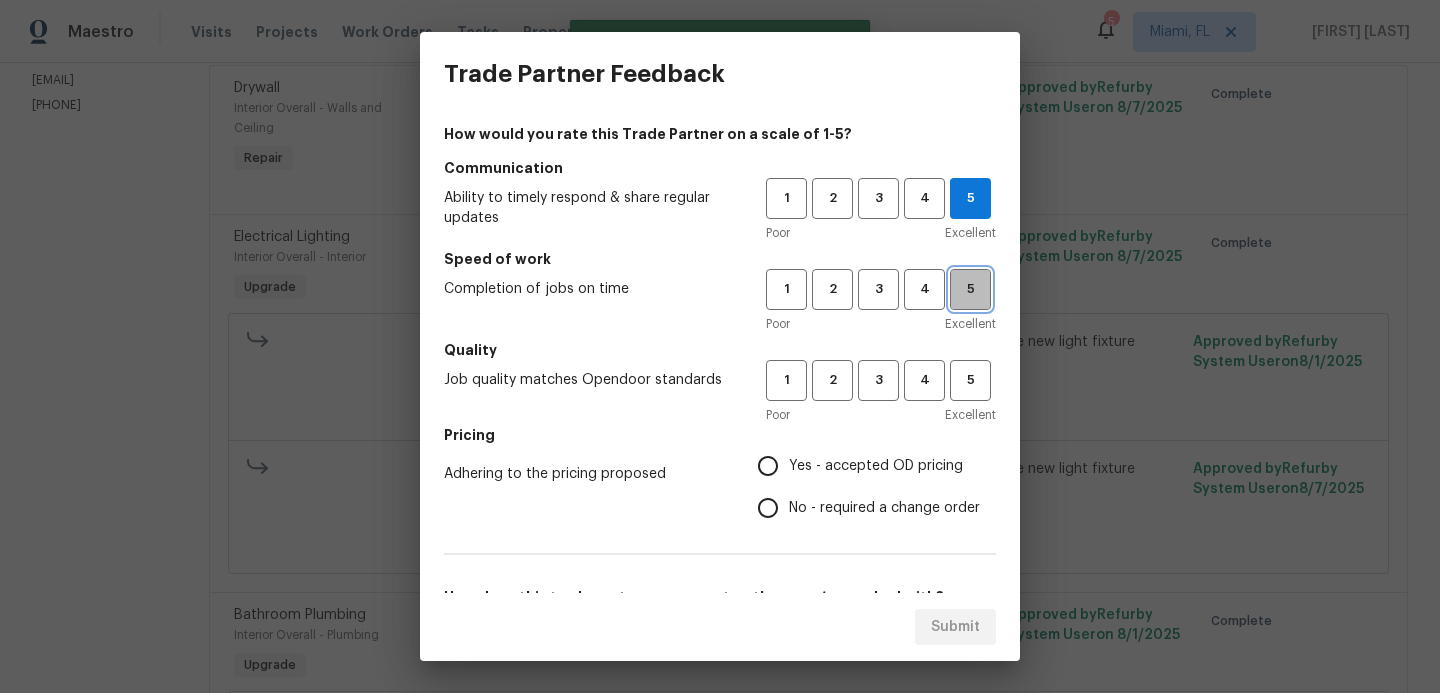 click on "5" at bounding box center (970, 289) 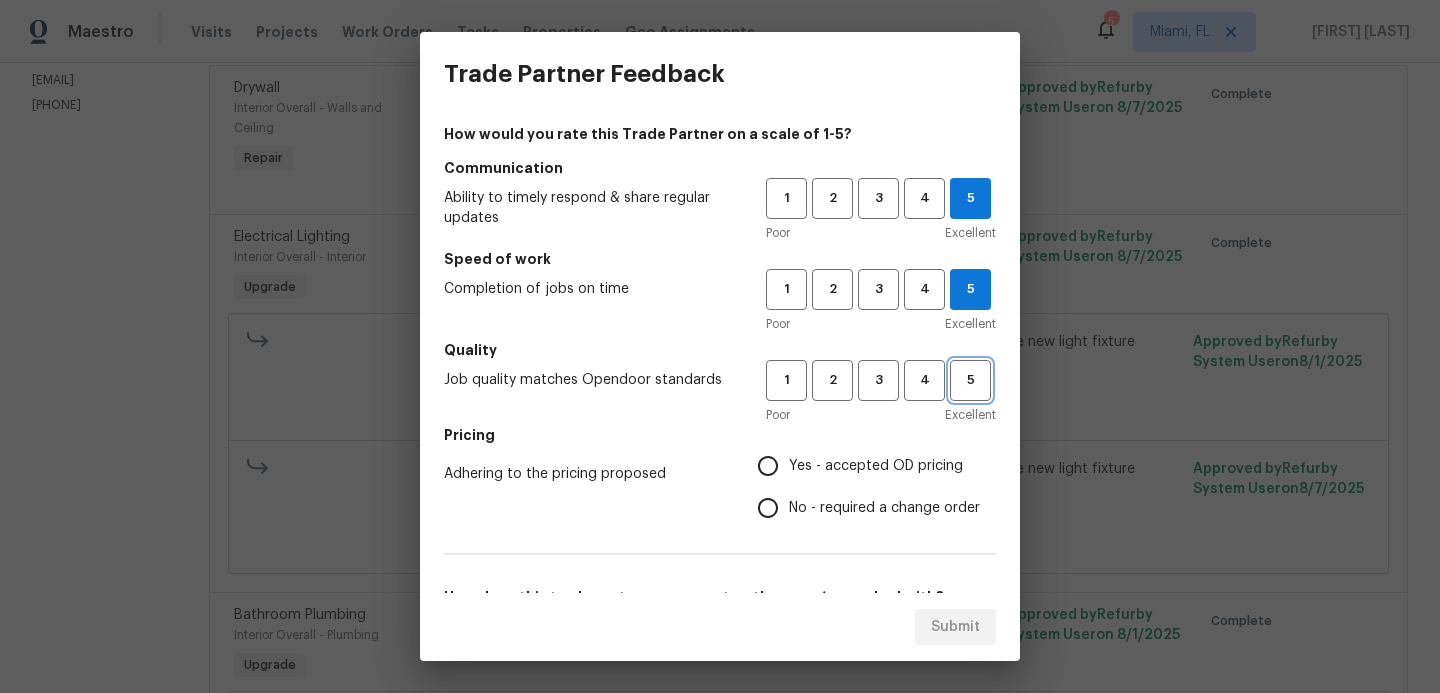 click on "5" at bounding box center [970, 380] 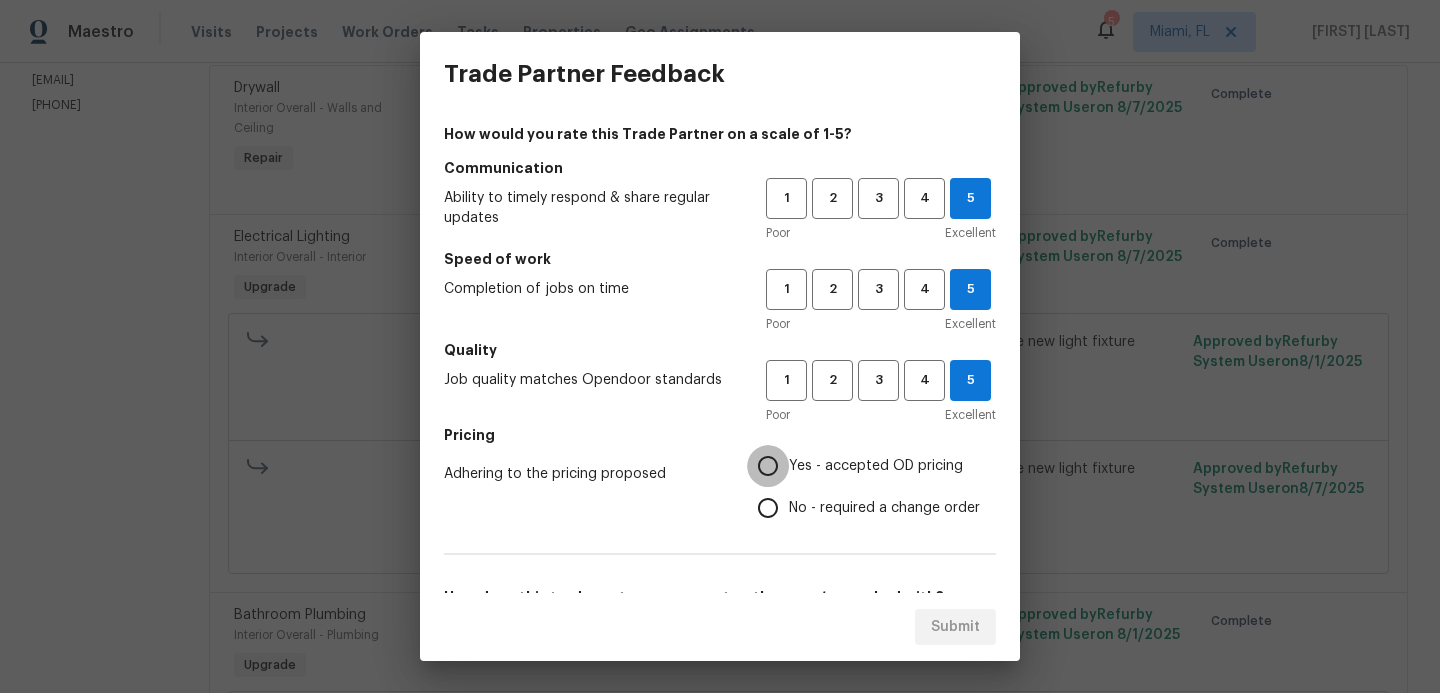 click on "Yes - accepted OD pricing" at bounding box center [768, 466] 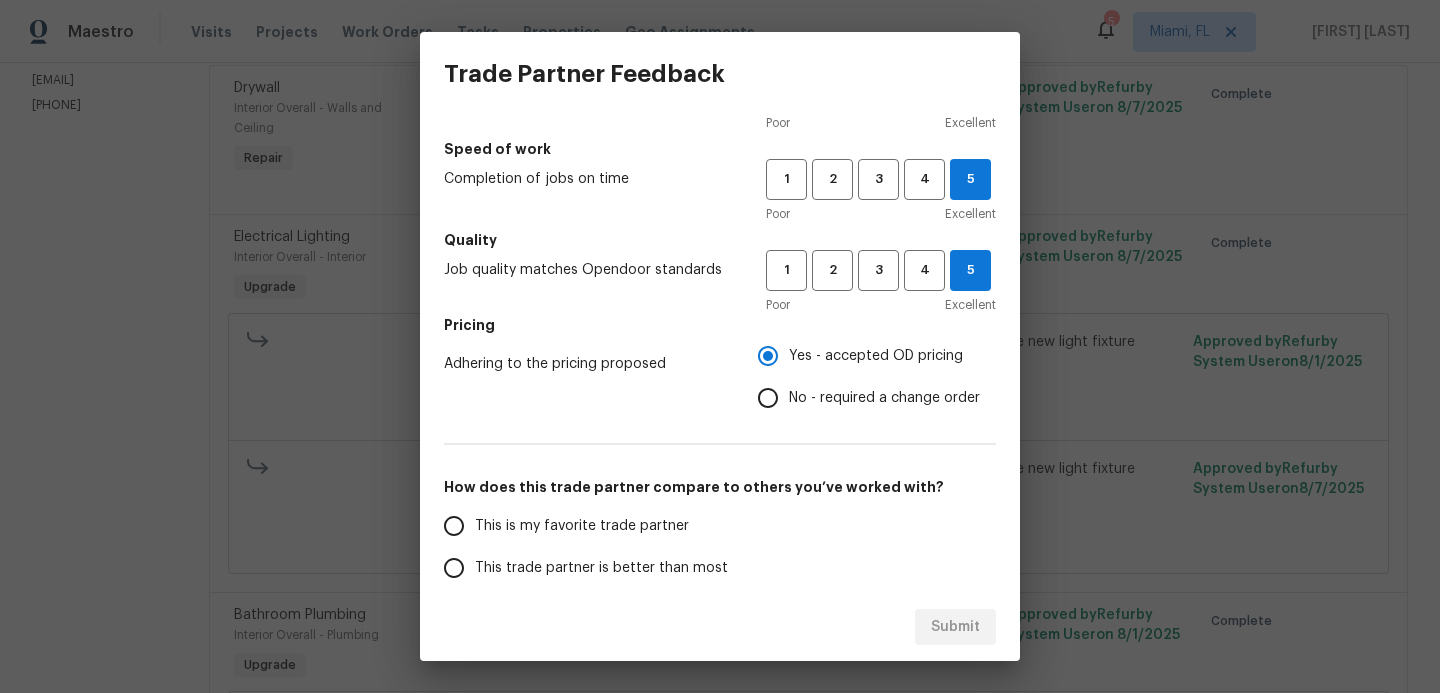 scroll, scrollTop: 322, scrollLeft: 0, axis: vertical 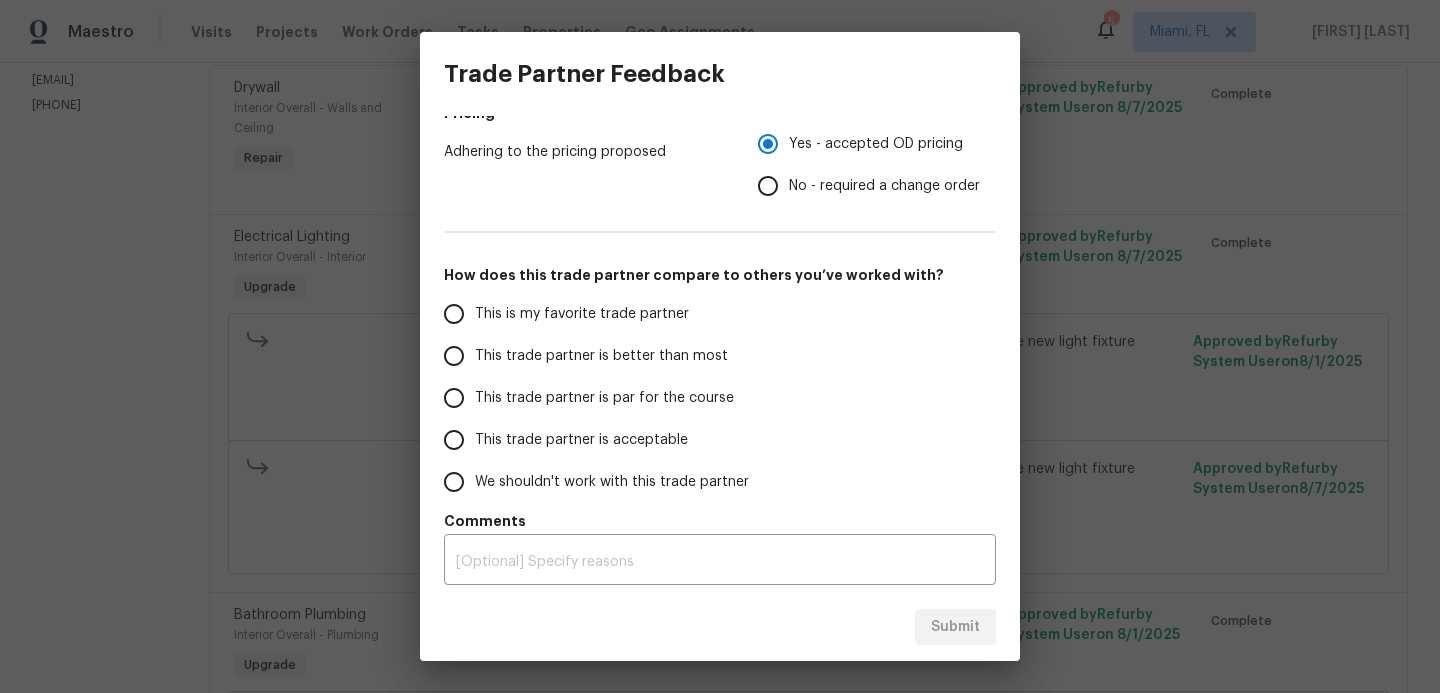click on "This trade partner is better than most" at bounding box center [454, 356] 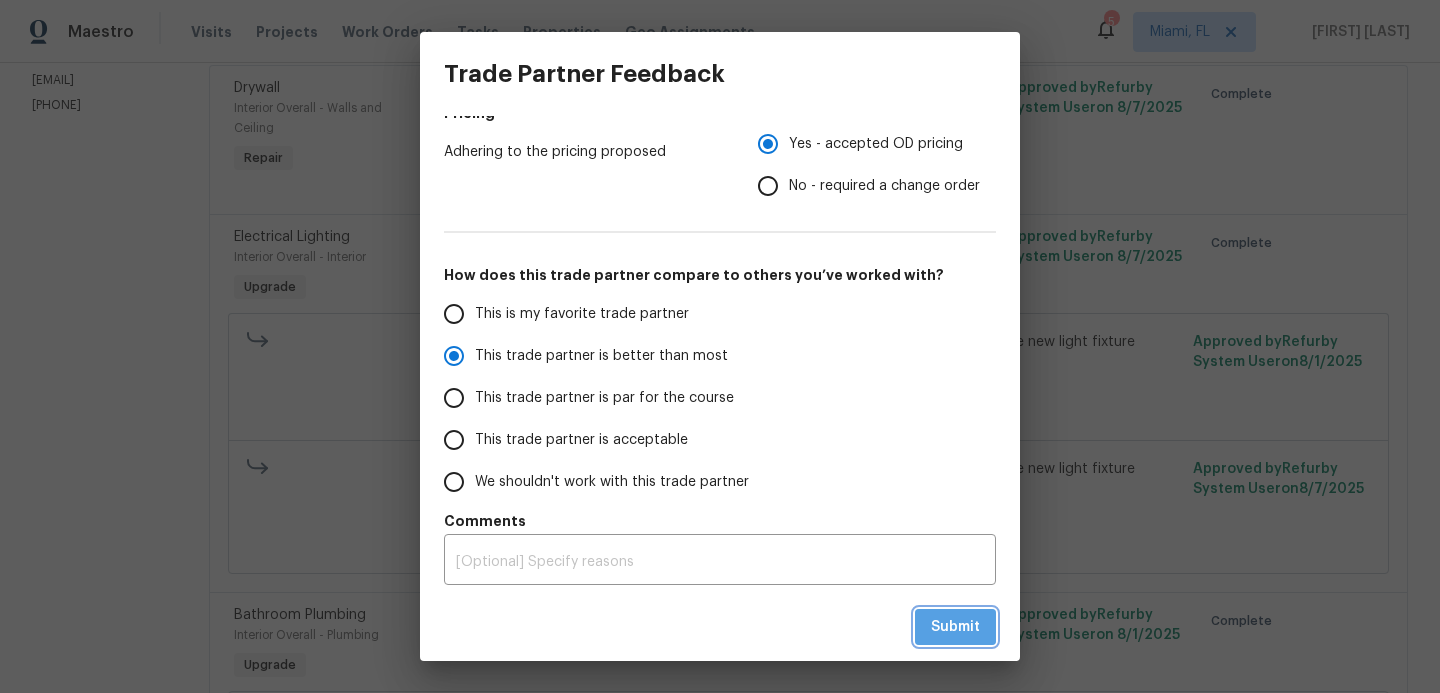 click on "Submit" at bounding box center [955, 627] 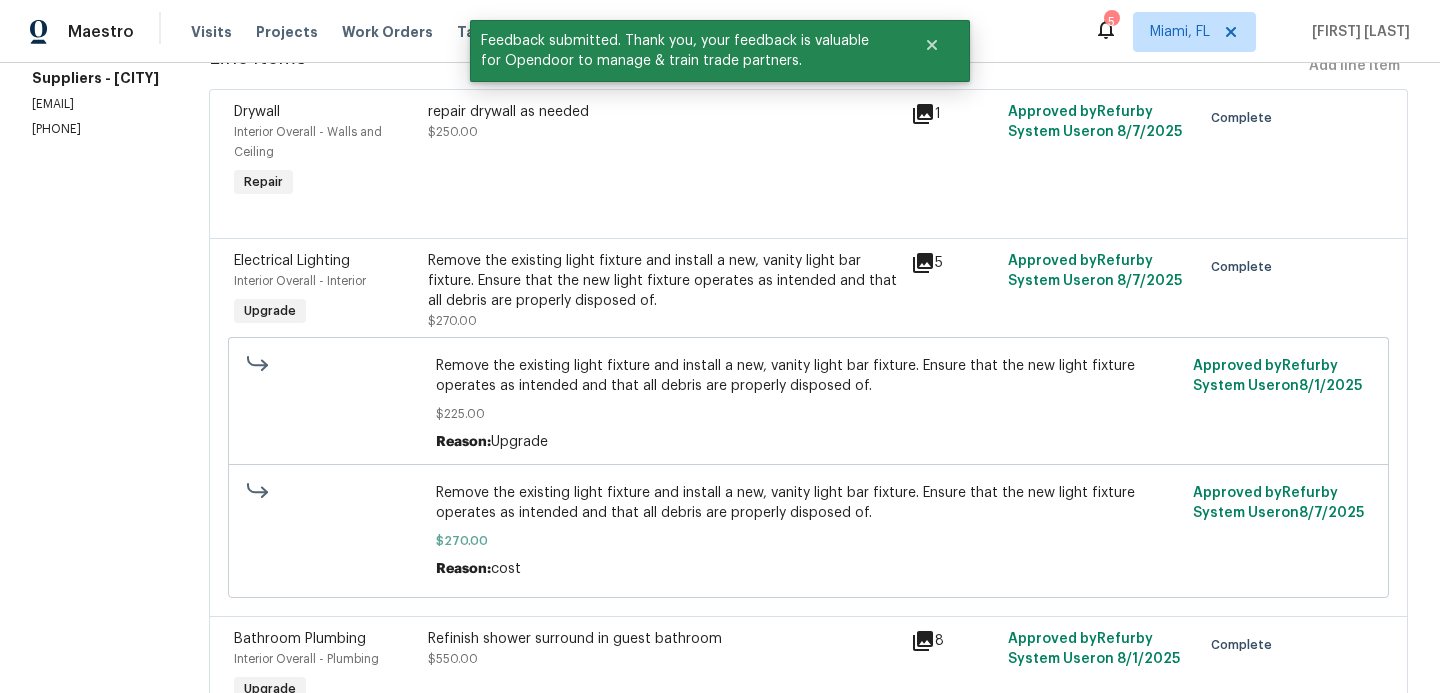 scroll, scrollTop: 0, scrollLeft: 0, axis: both 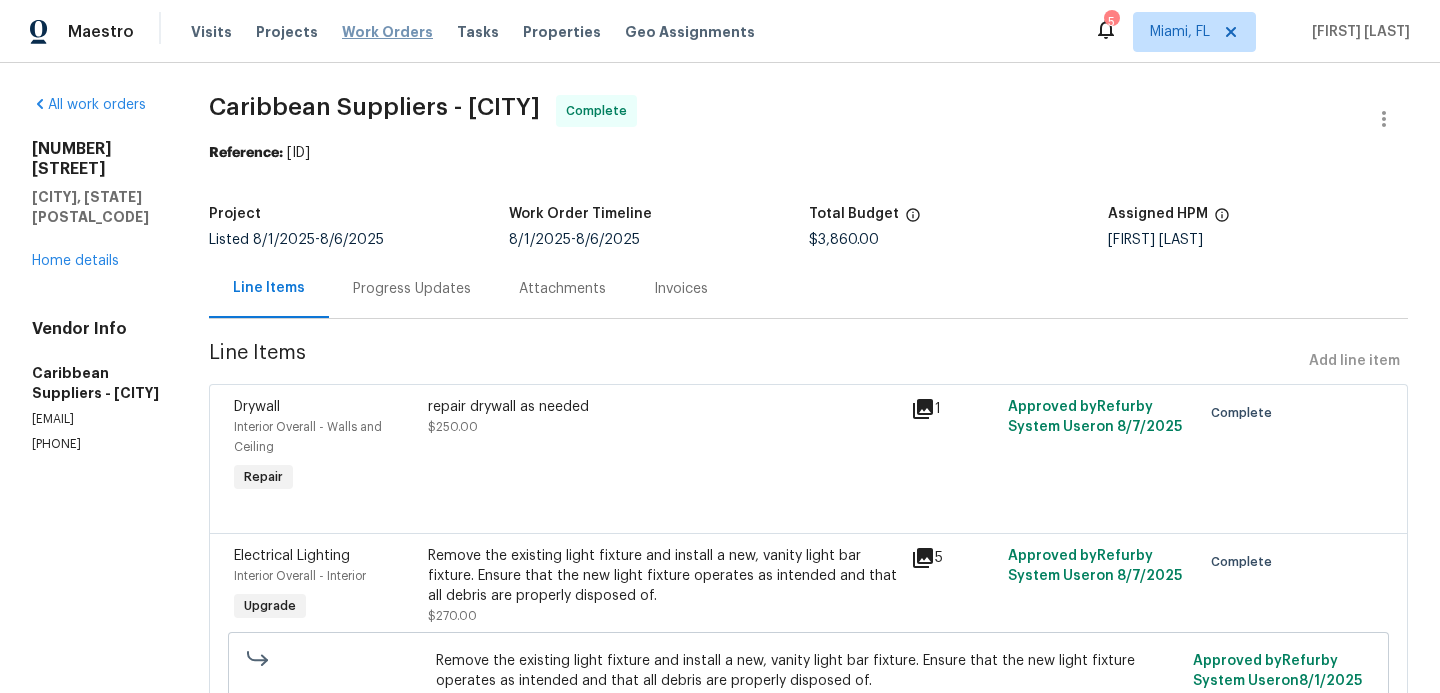click on "Work Orders" at bounding box center (387, 32) 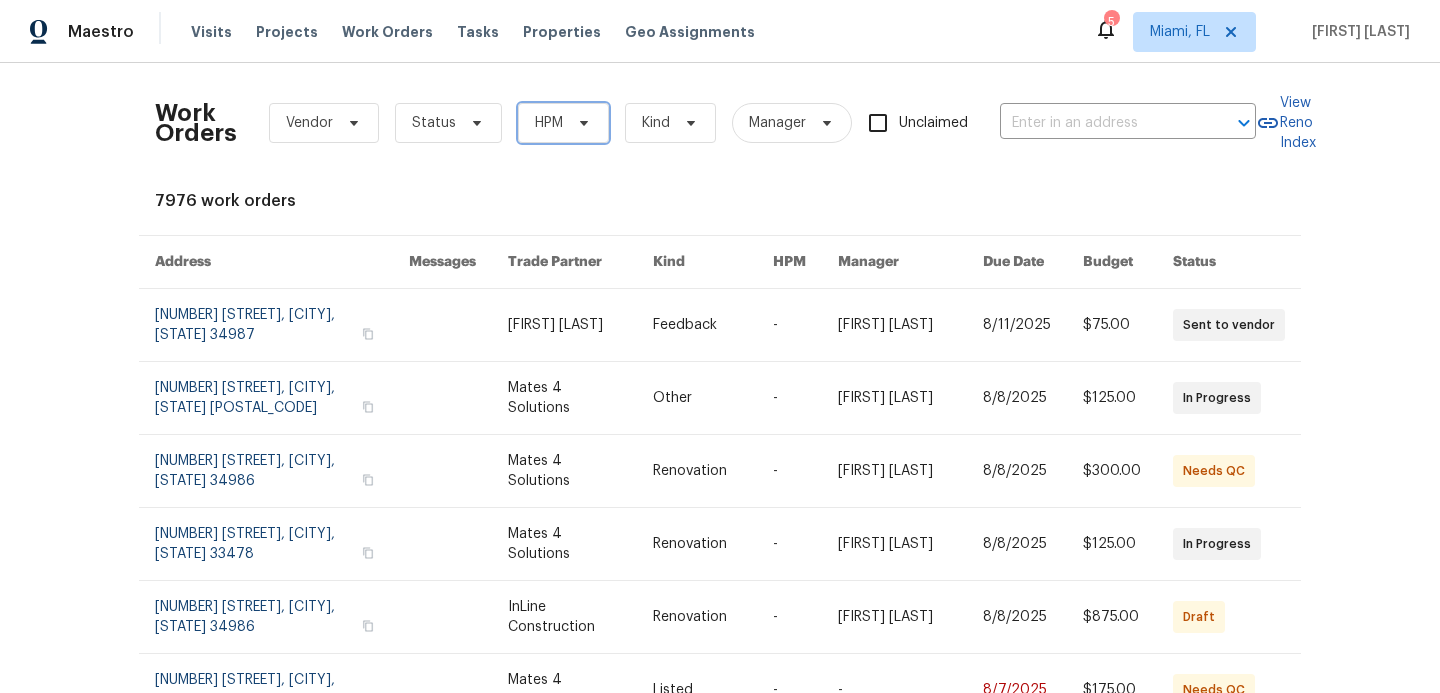 click 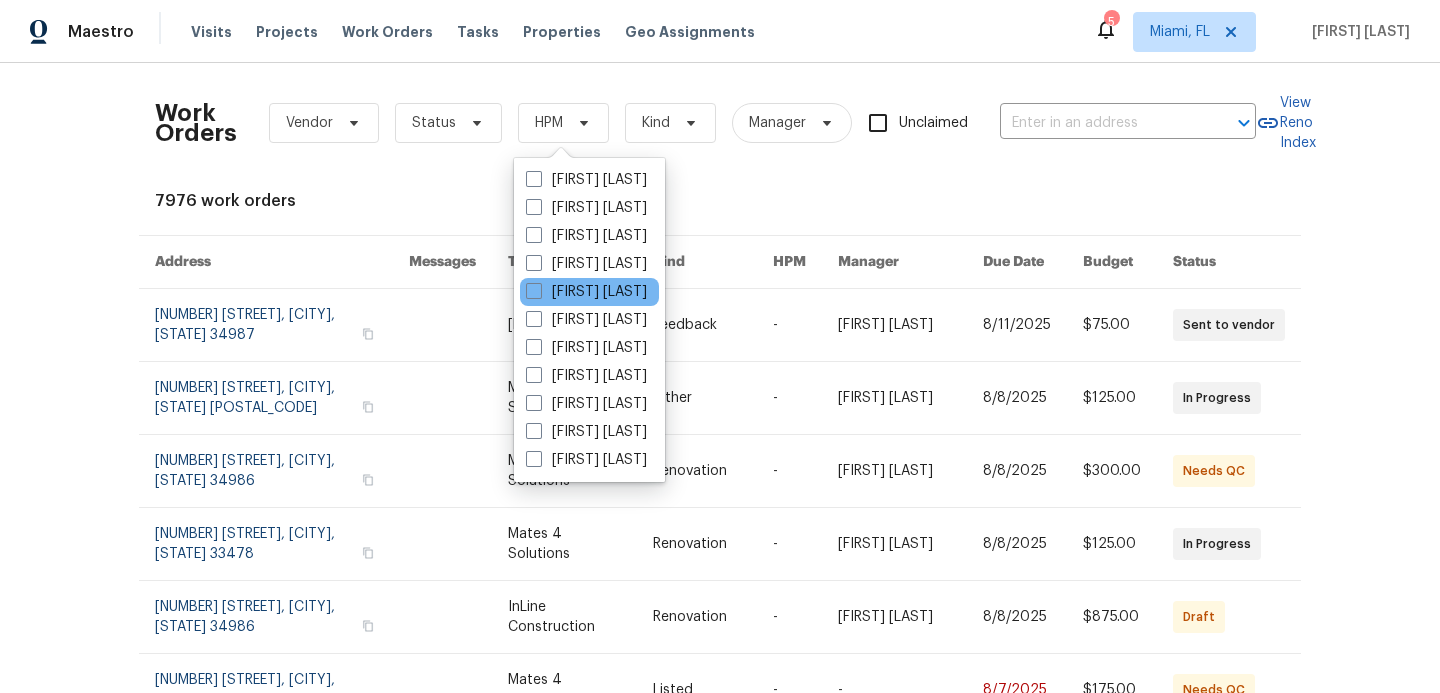 click on "[FIRST] [LAST]" at bounding box center [589, 292] 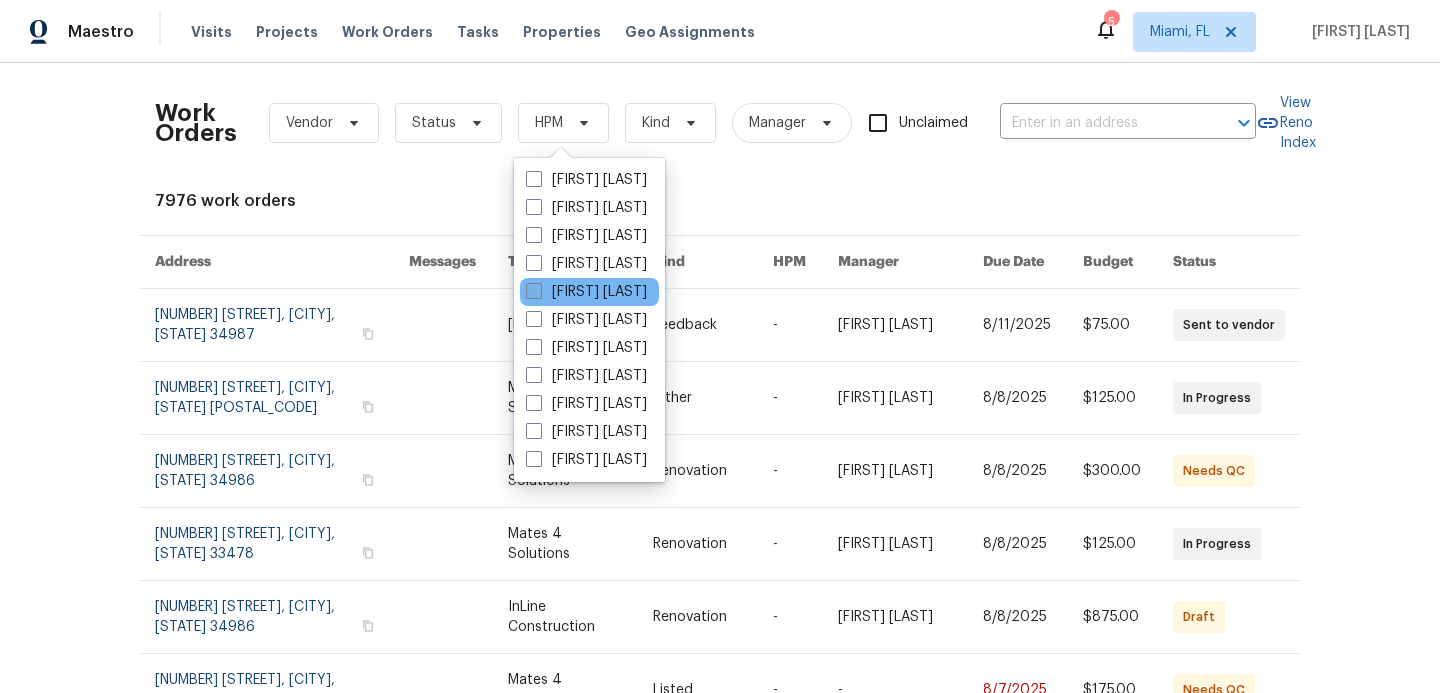 click at bounding box center (534, 291) 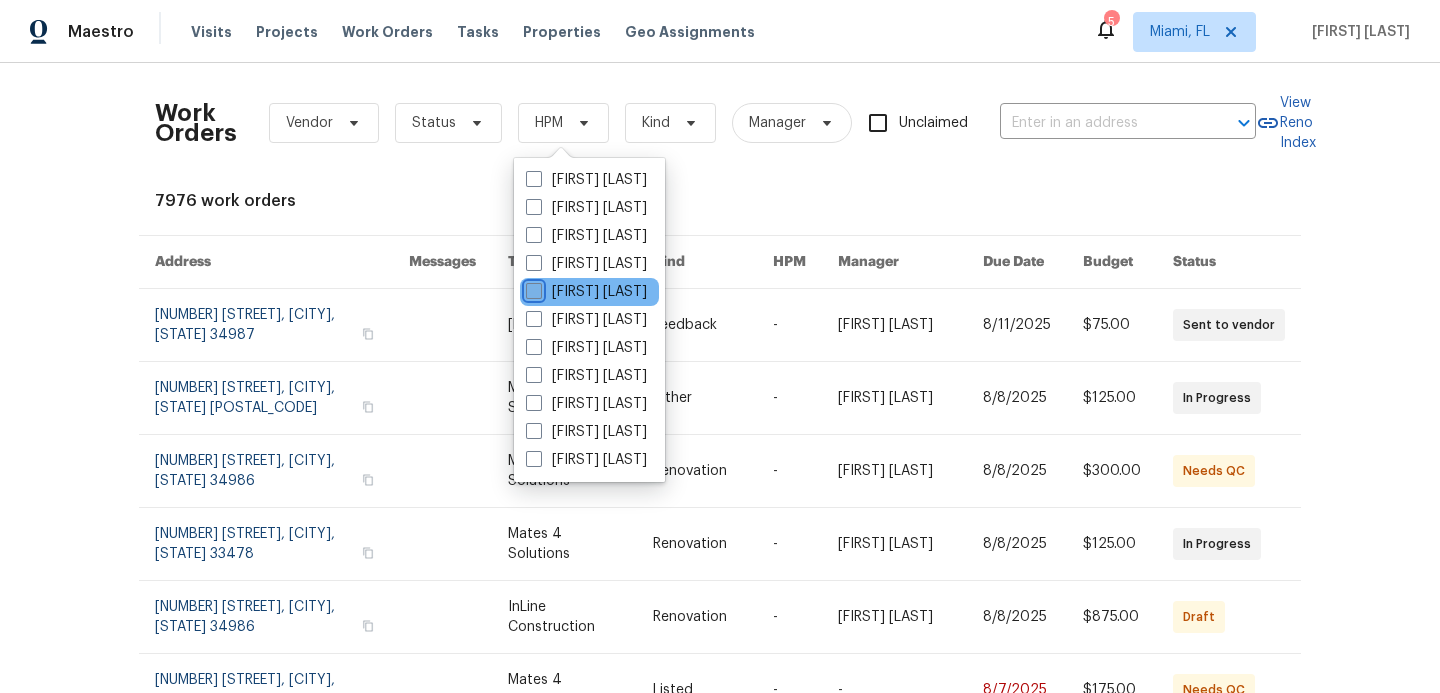 click on "[FIRST] [LAST]" at bounding box center [532, 288] 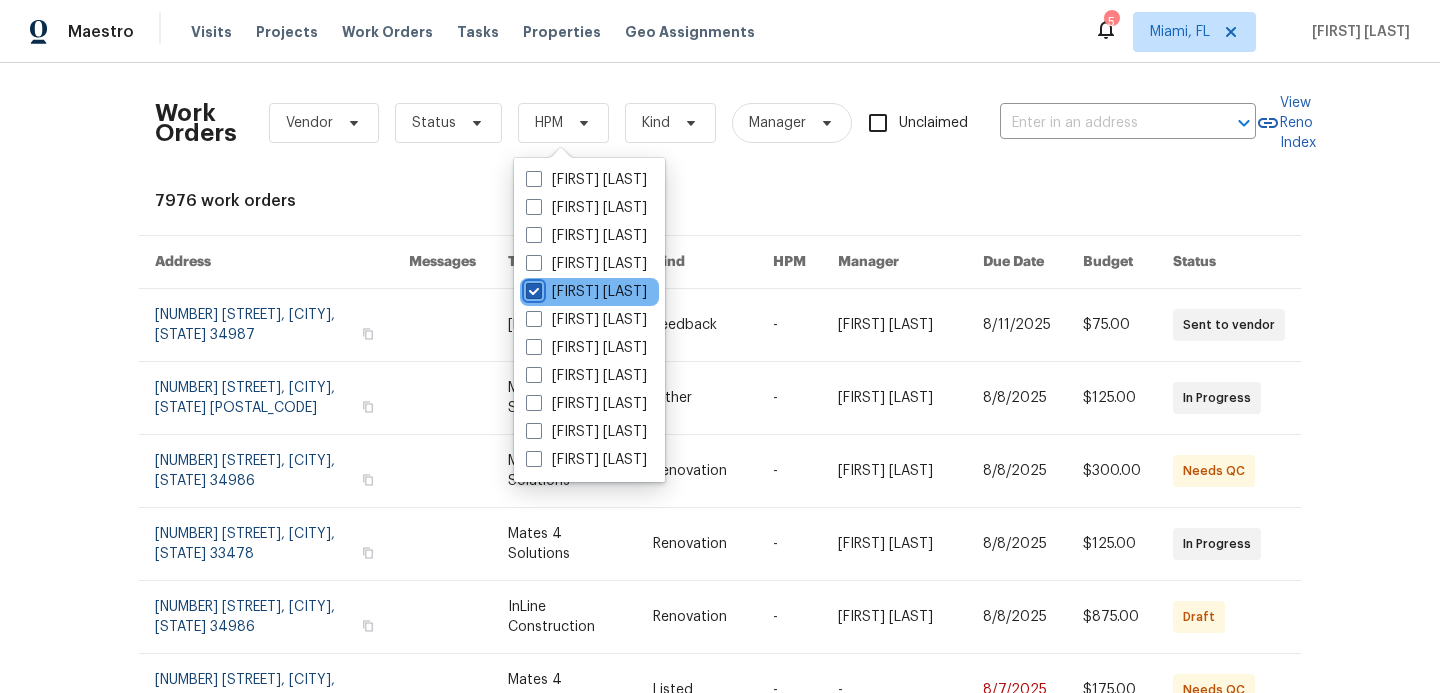 checkbox on "true" 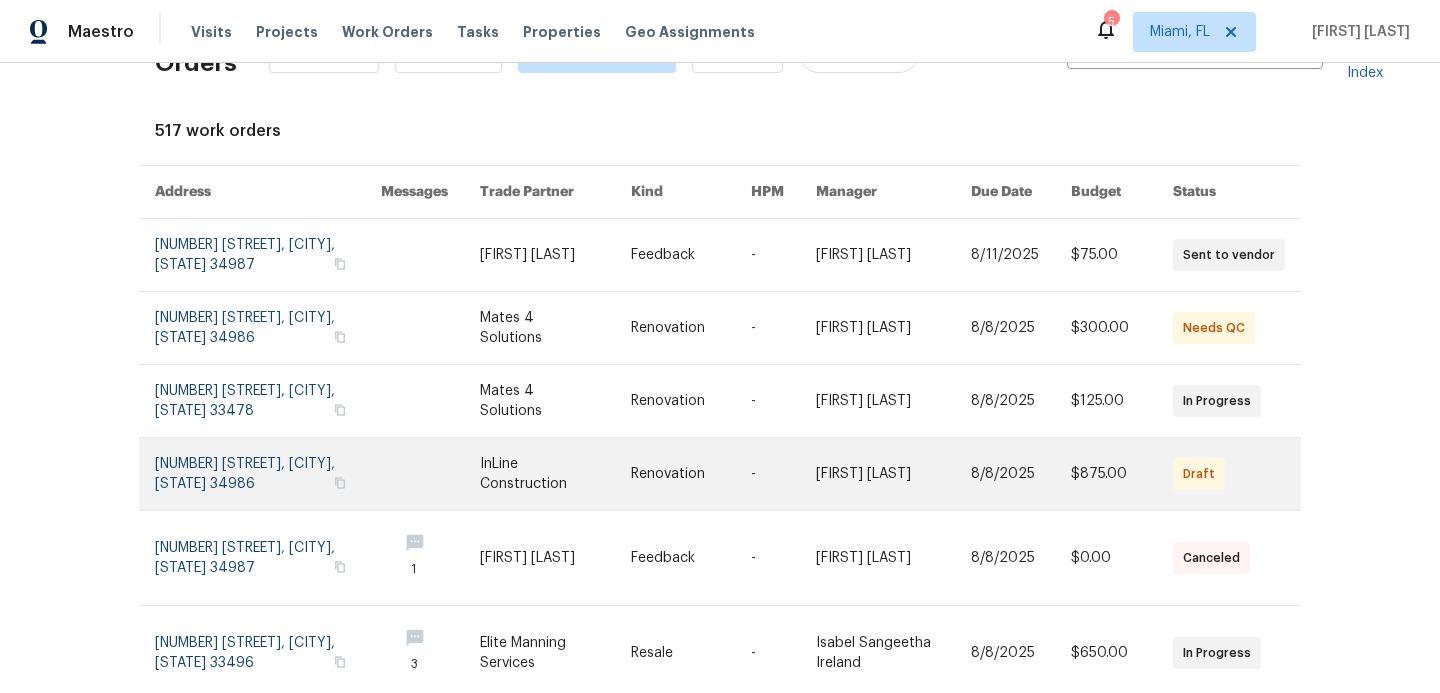 scroll, scrollTop: 82, scrollLeft: 0, axis: vertical 